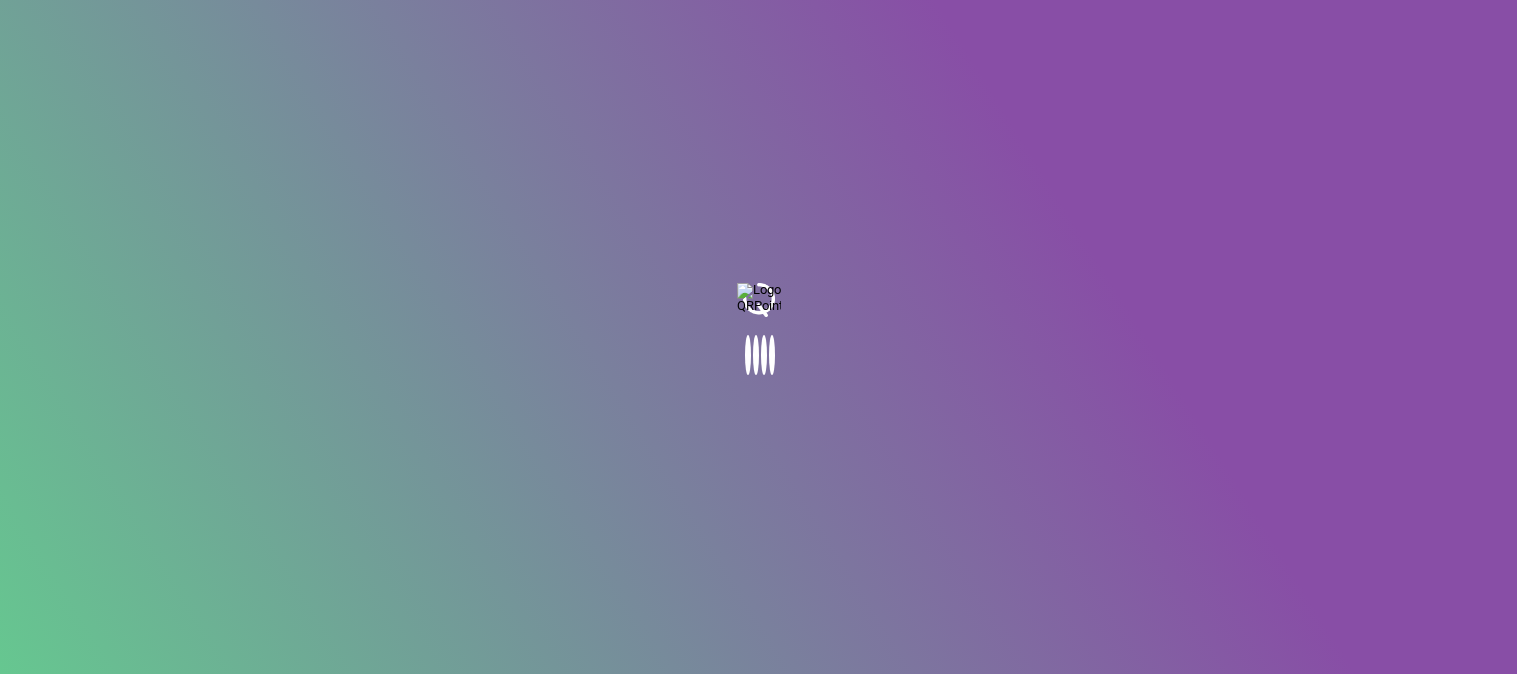 scroll, scrollTop: 0, scrollLeft: 0, axis: both 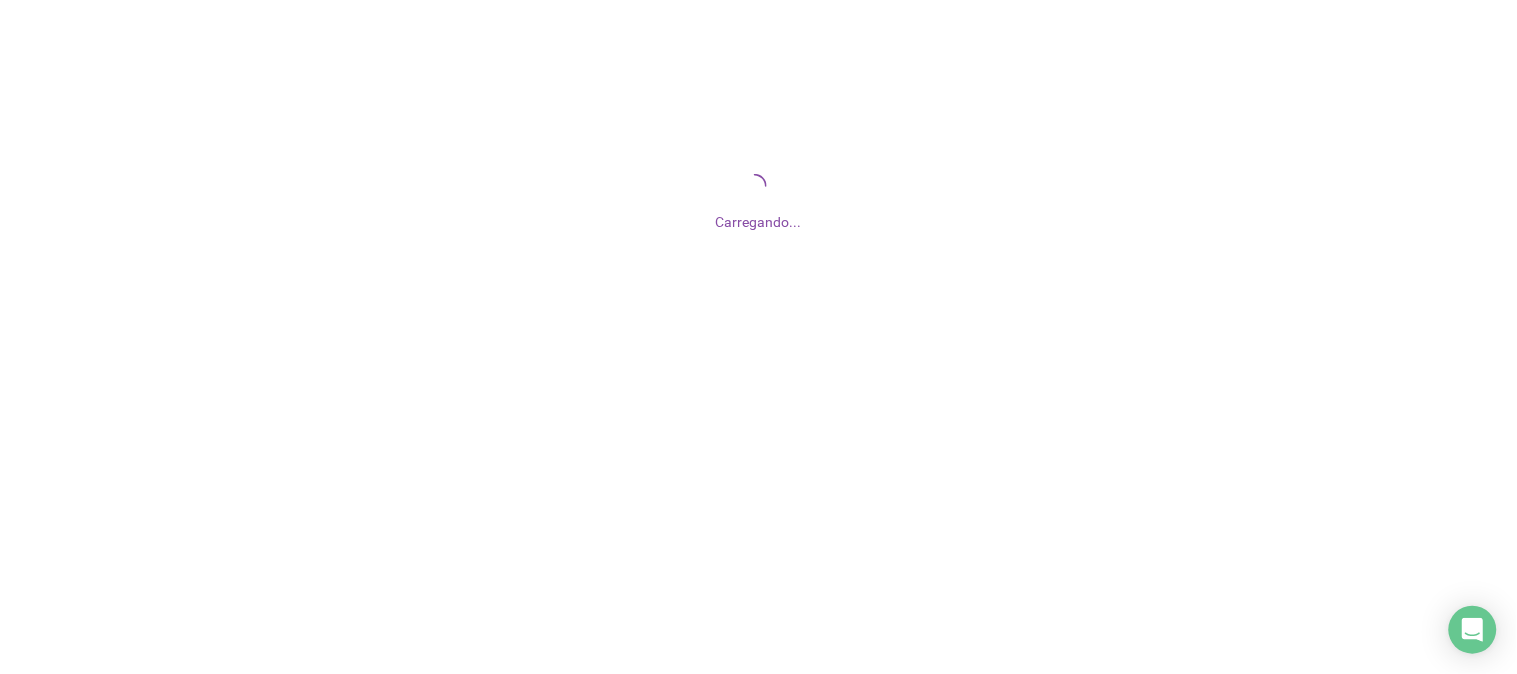 click at bounding box center (758, 337) 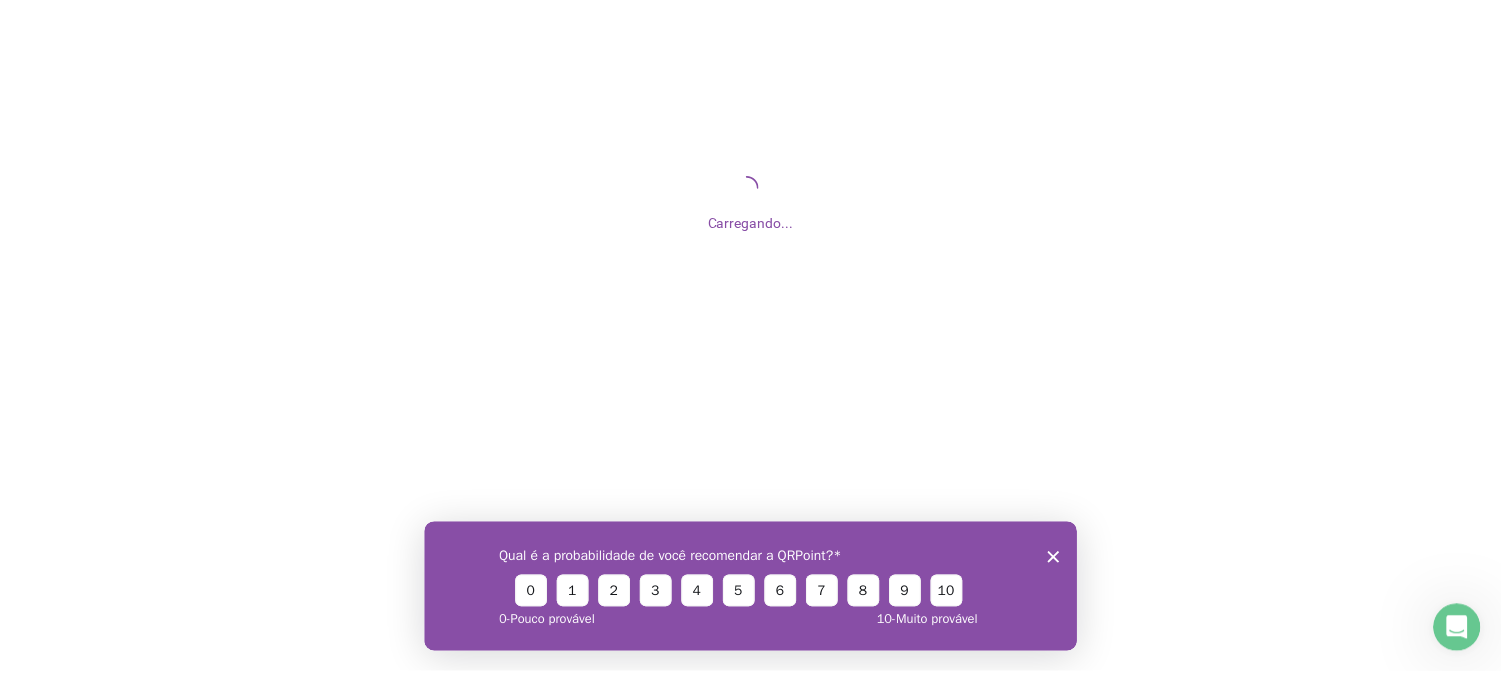 scroll, scrollTop: 0, scrollLeft: 0, axis: both 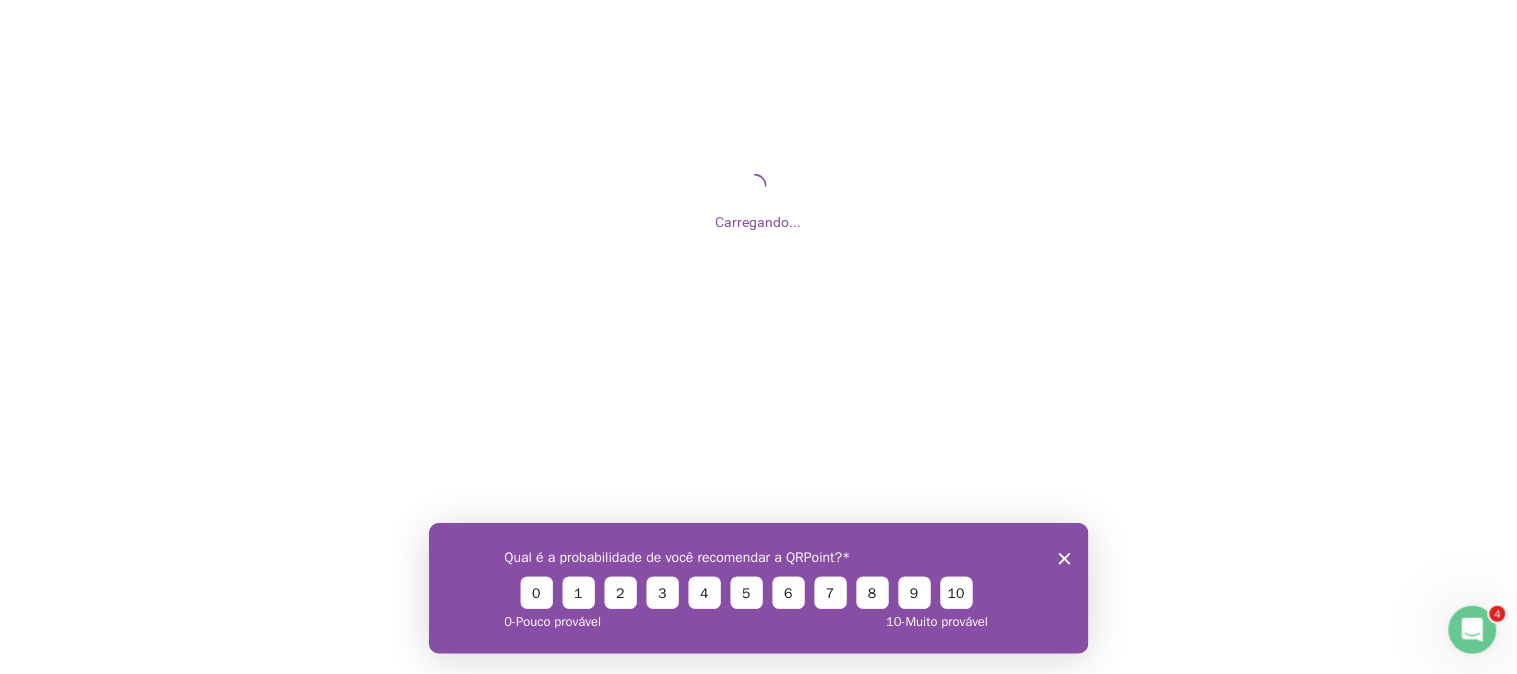 click 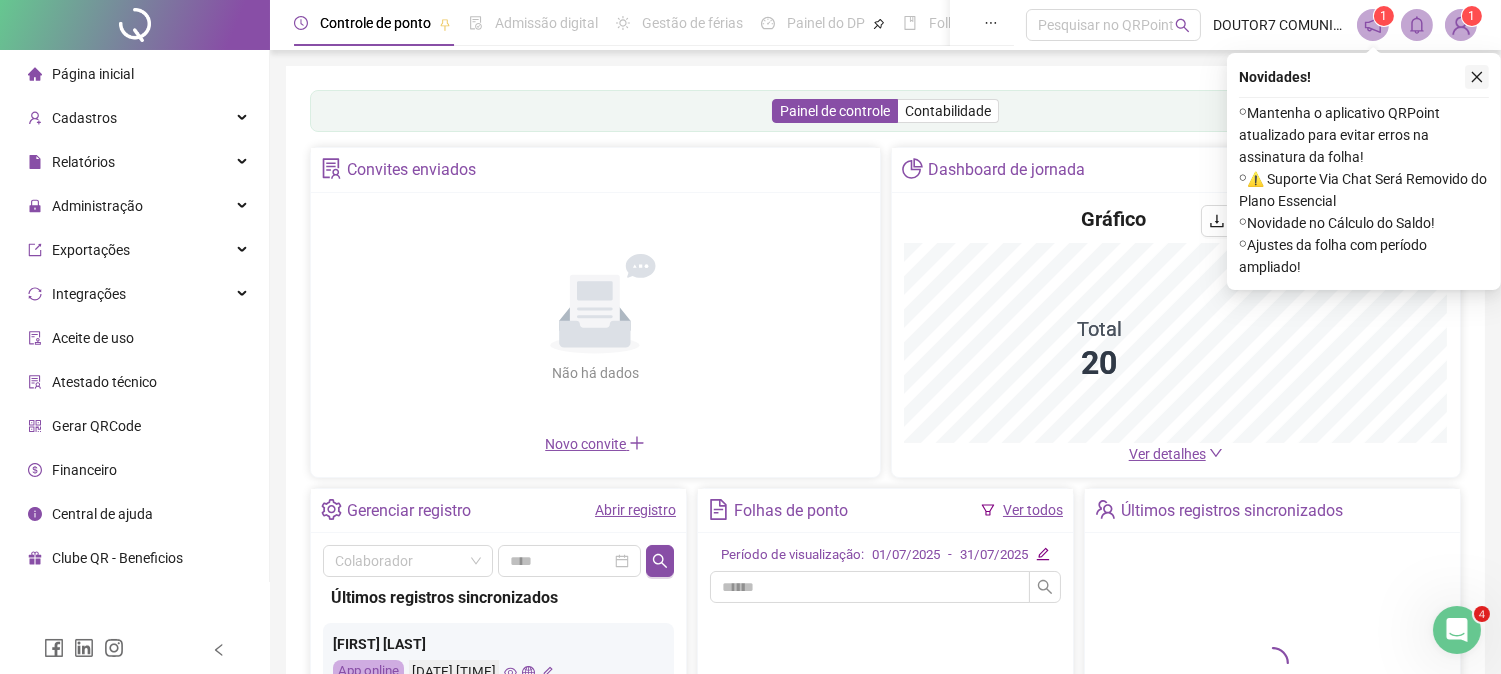 click 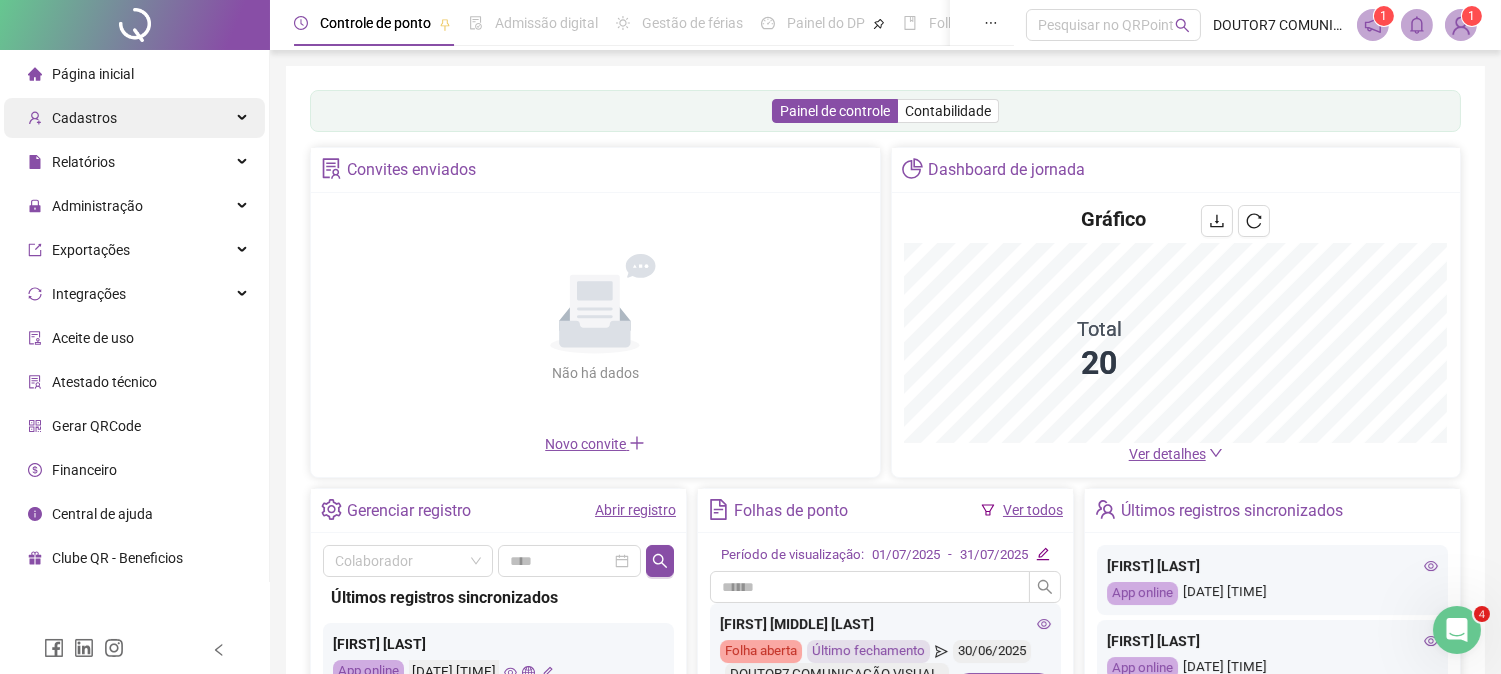 click on "Cadastros" at bounding box center [134, 118] 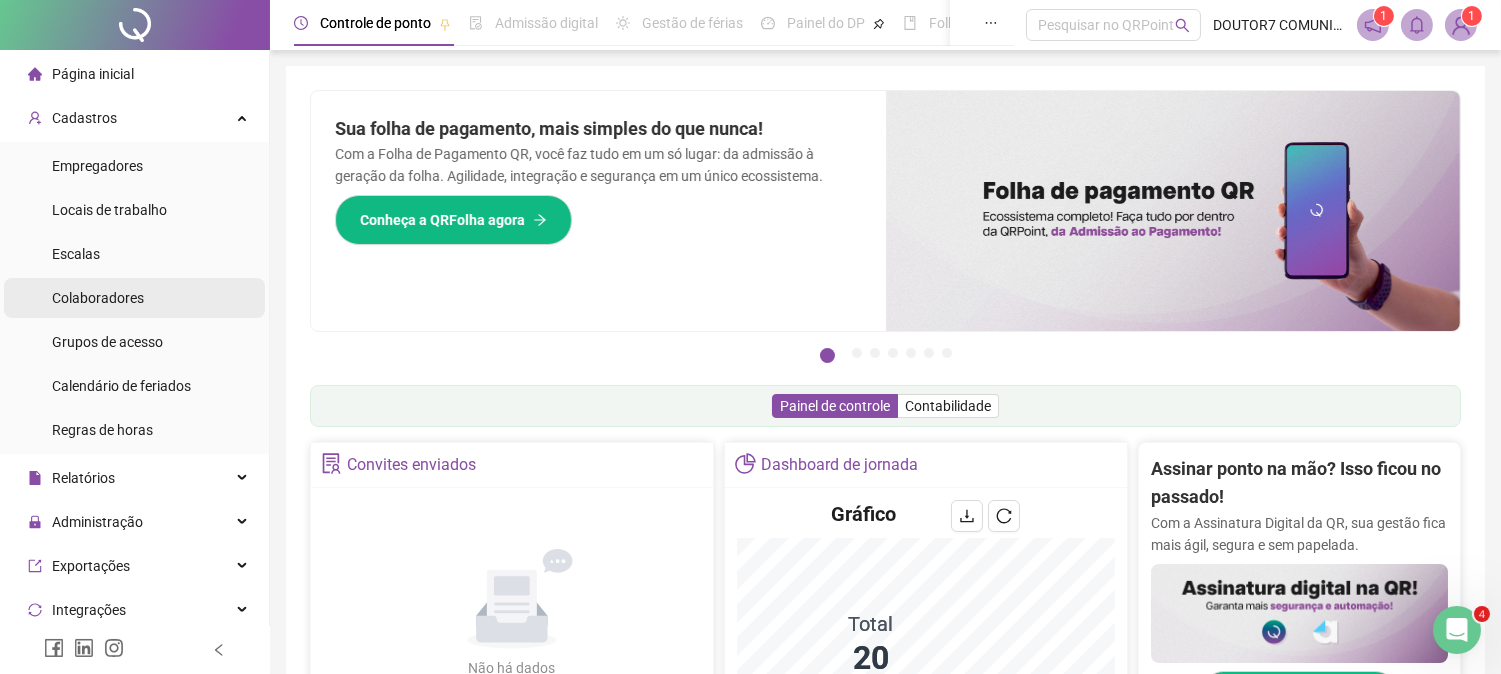 click on "Colaboradores" at bounding box center [98, 298] 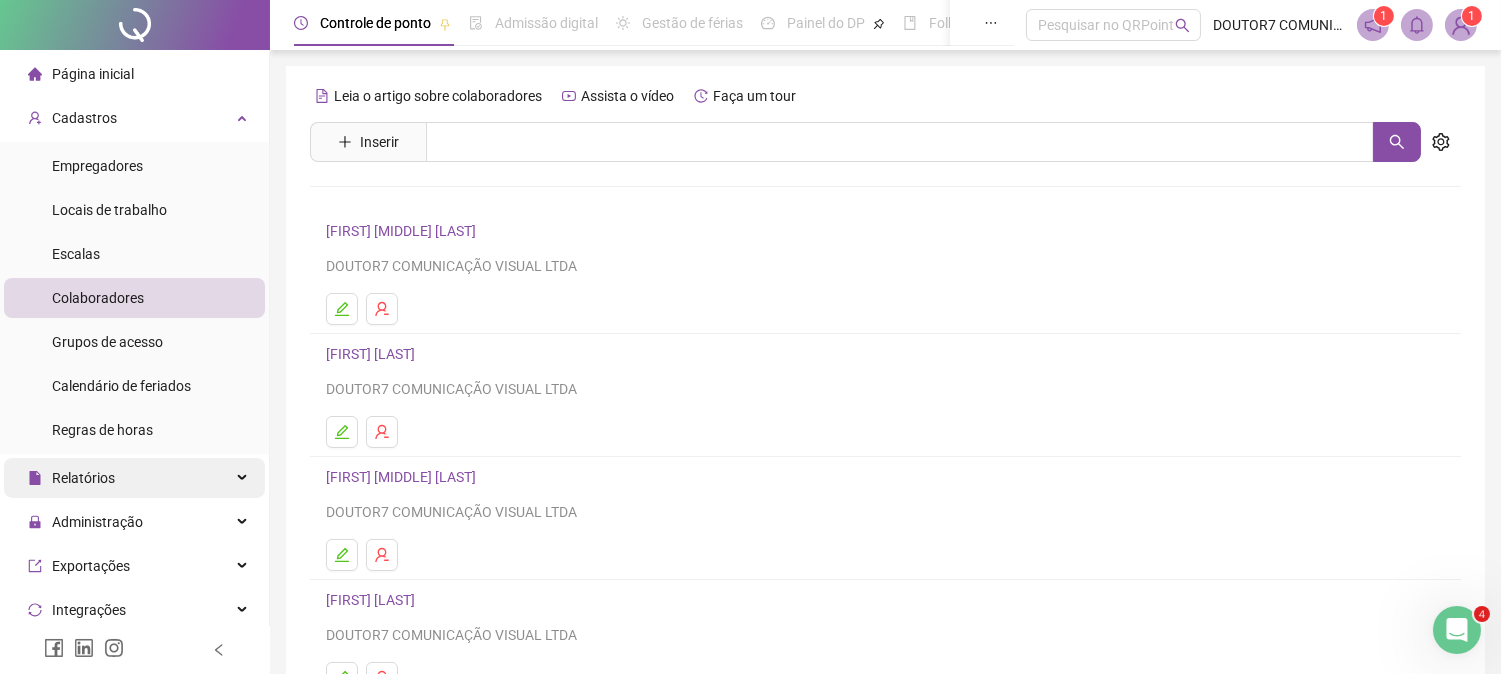 click on "Relatórios" at bounding box center (134, 478) 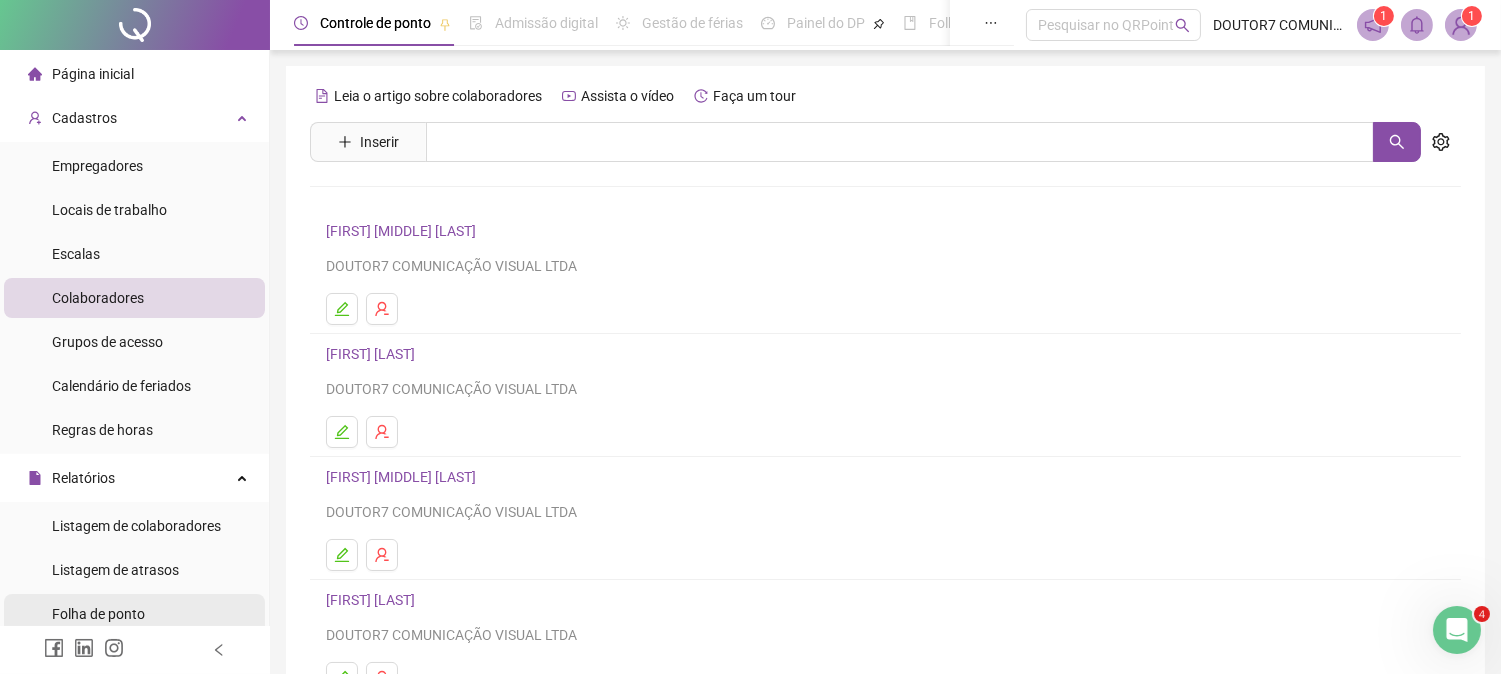 click on "Folha de ponto" at bounding box center [134, 614] 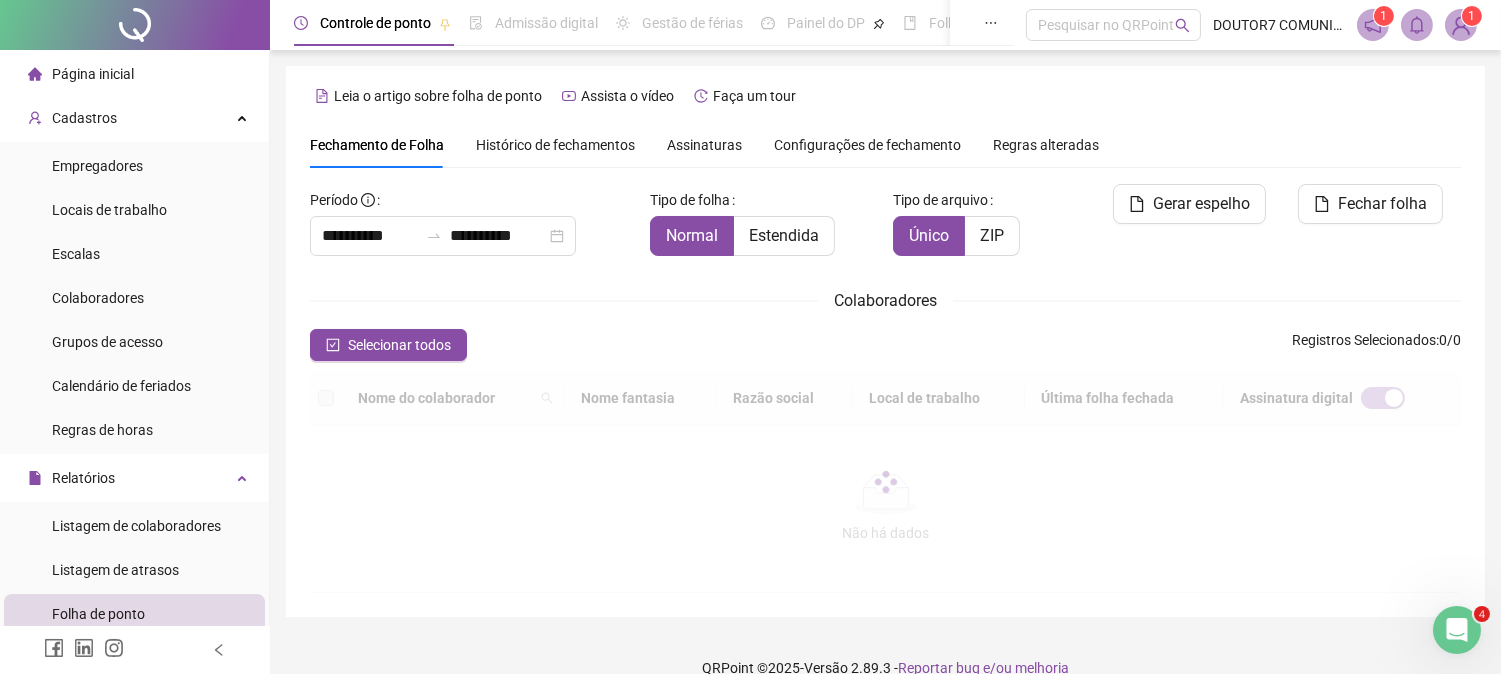 scroll, scrollTop: 61, scrollLeft: 0, axis: vertical 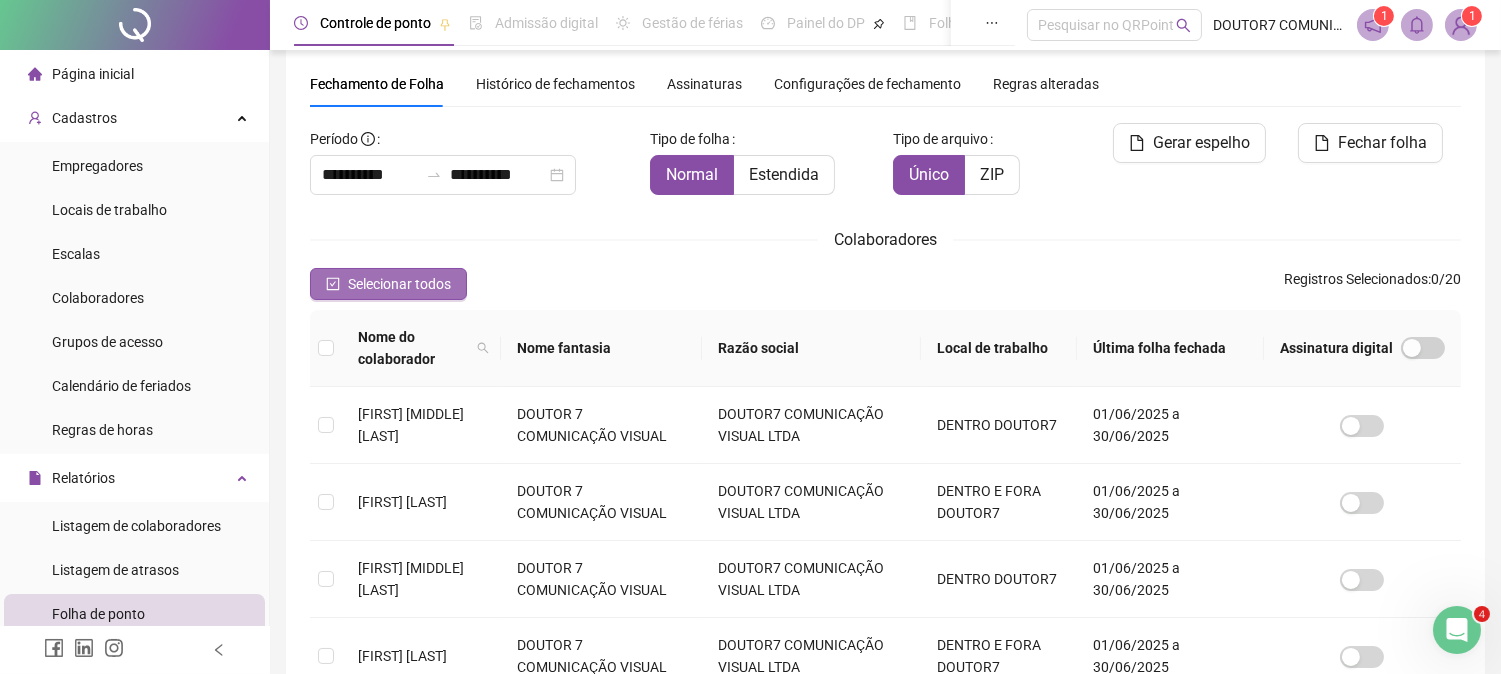 click on "Selecionar todos" at bounding box center (388, 284) 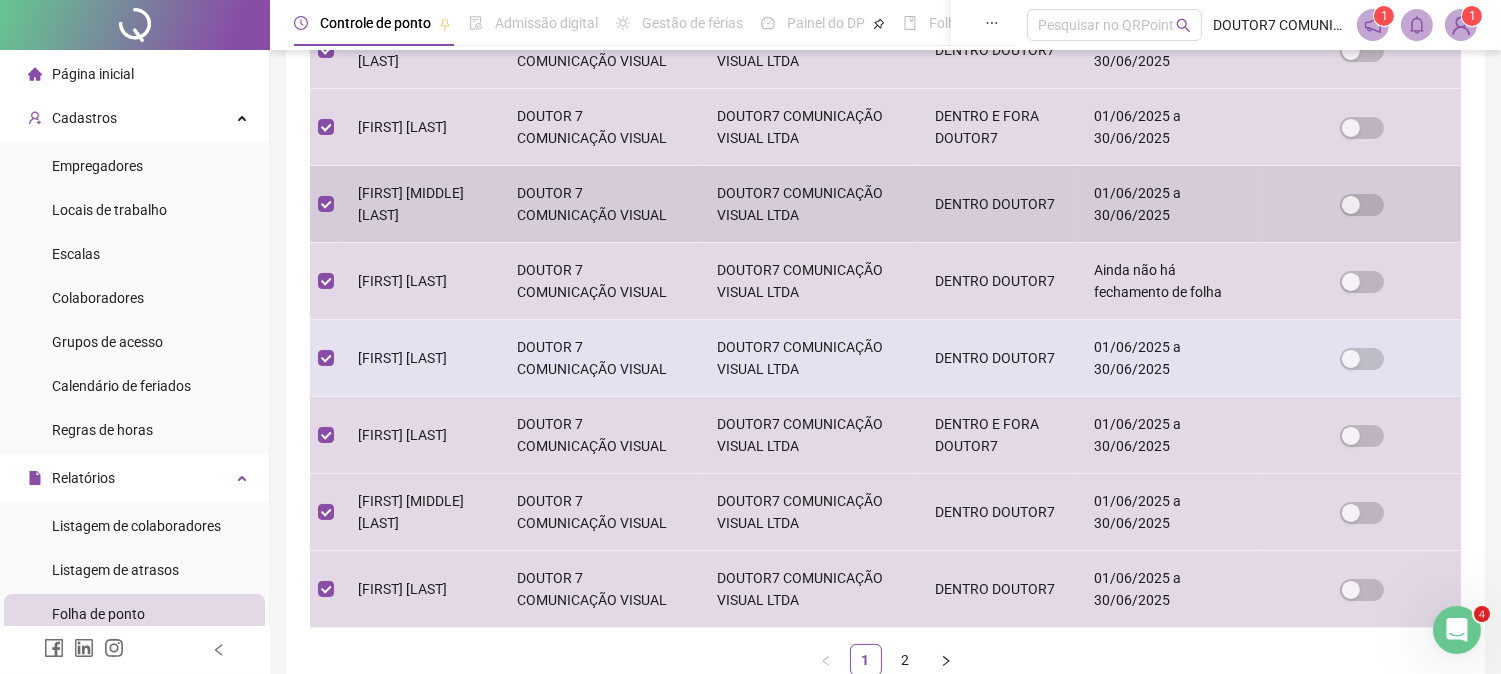 scroll, scrollTop: 627, scrollLeft: 0, axis: vertical 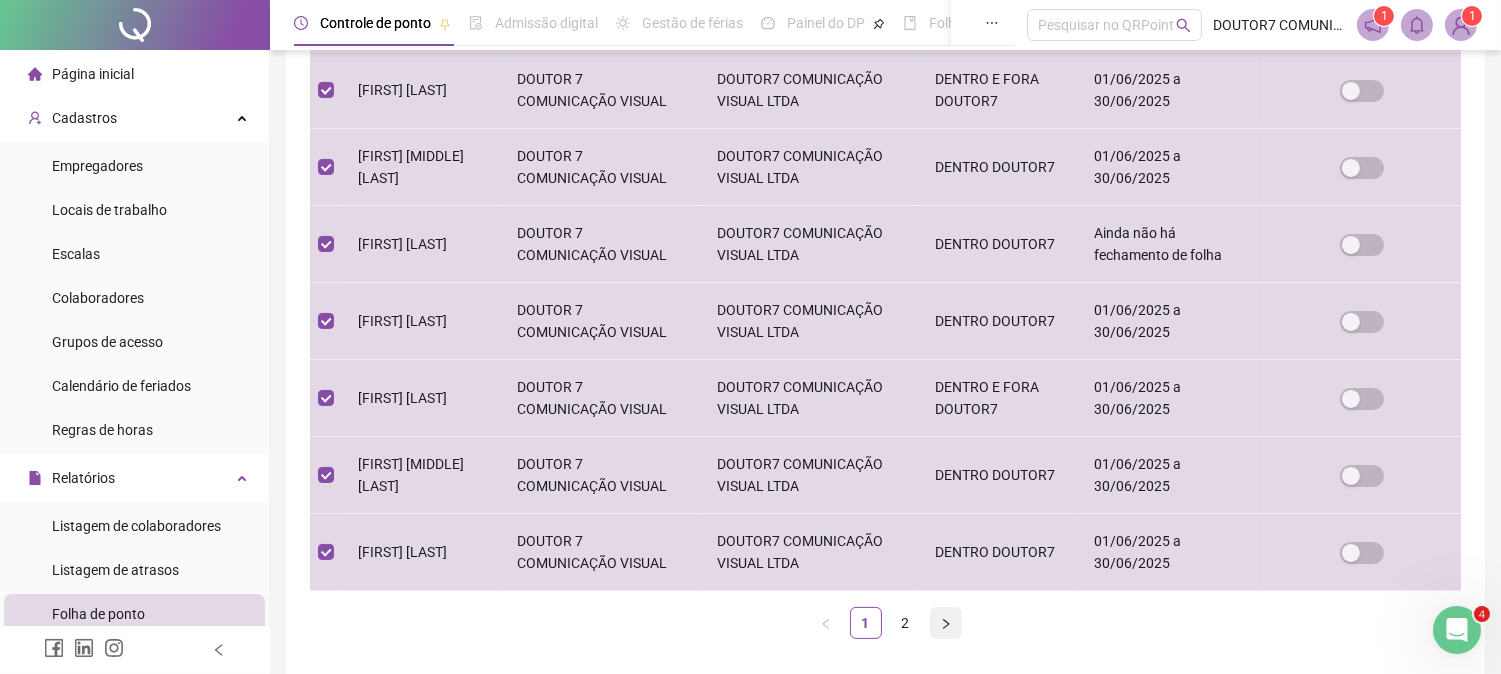 click 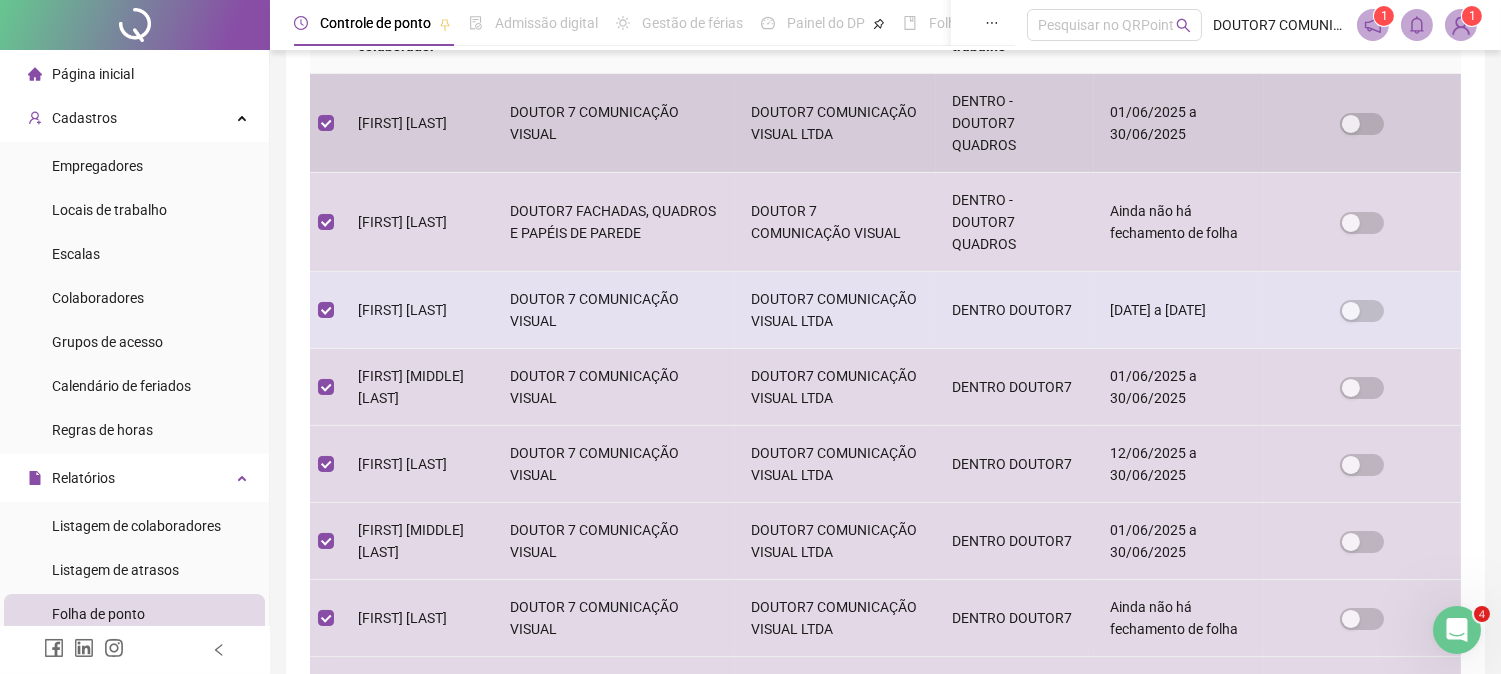 scroll, scrollTop: 405, scrollLeft: 0, axis: vertical 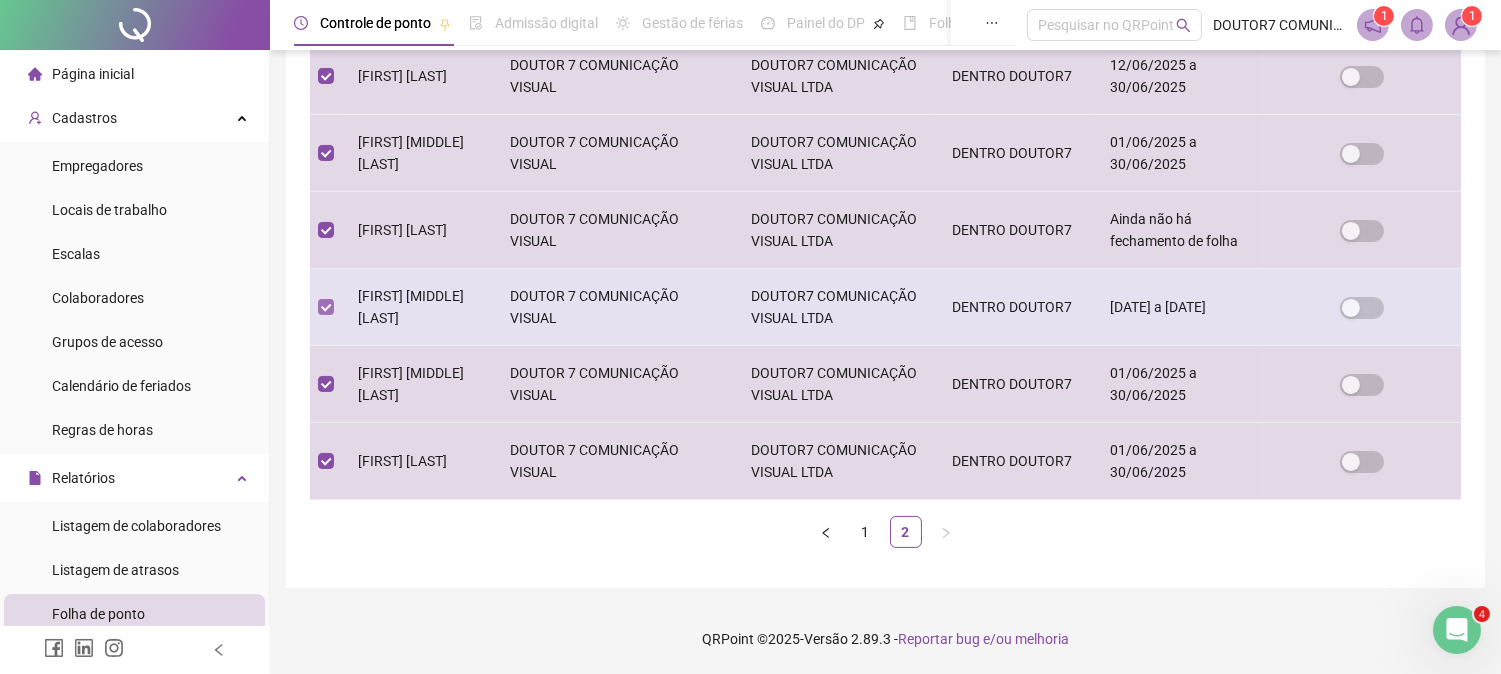 click at bounding box center (326, 307) 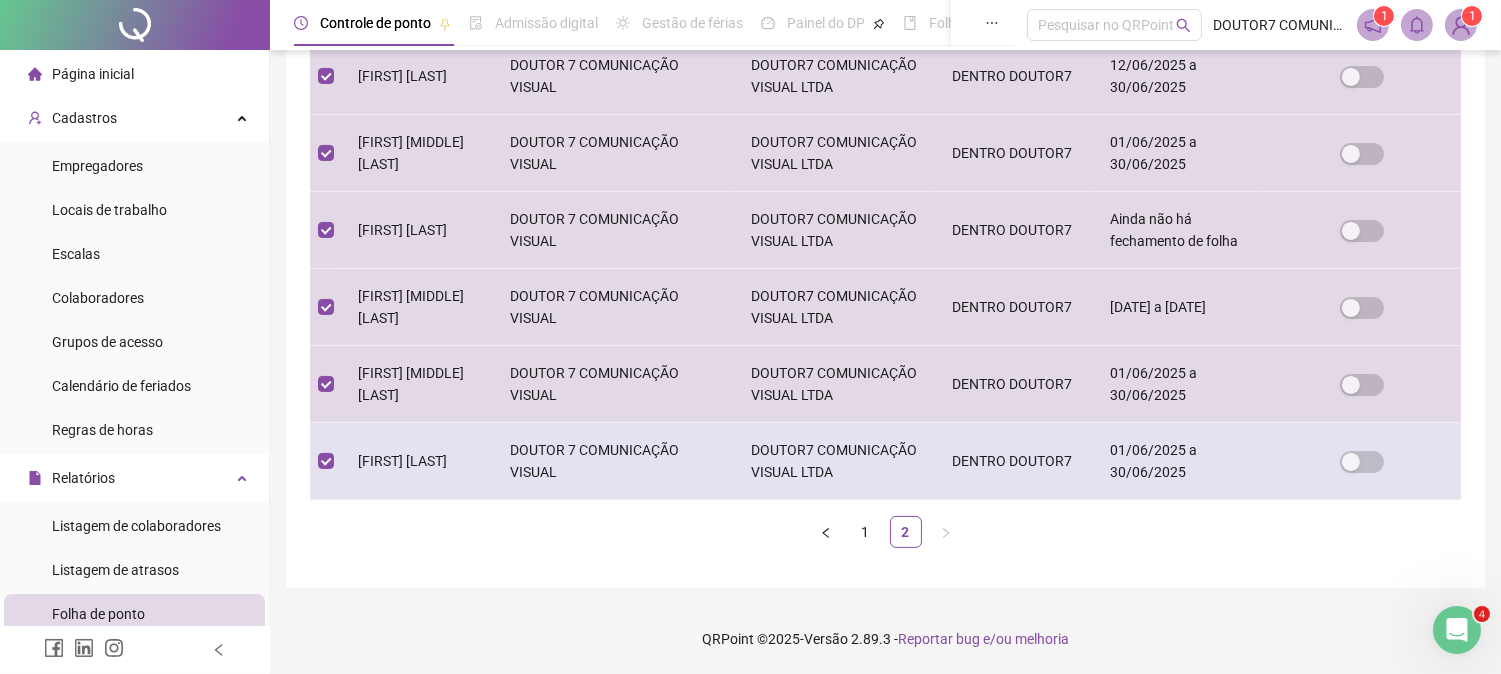scroll, scrollTop: 937, scrollLeft: 0, axis: vertical 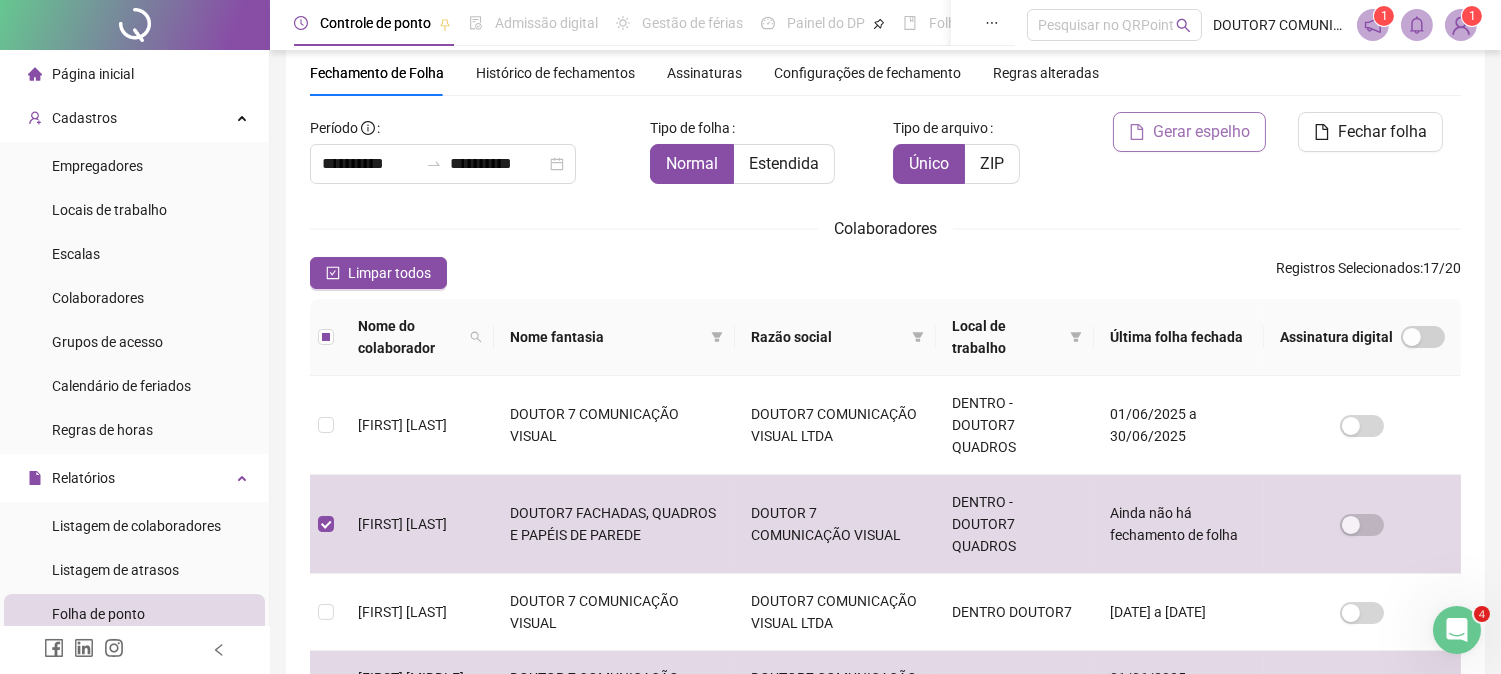 click on "Gerar espelho" at bounding box center [1201, 132] 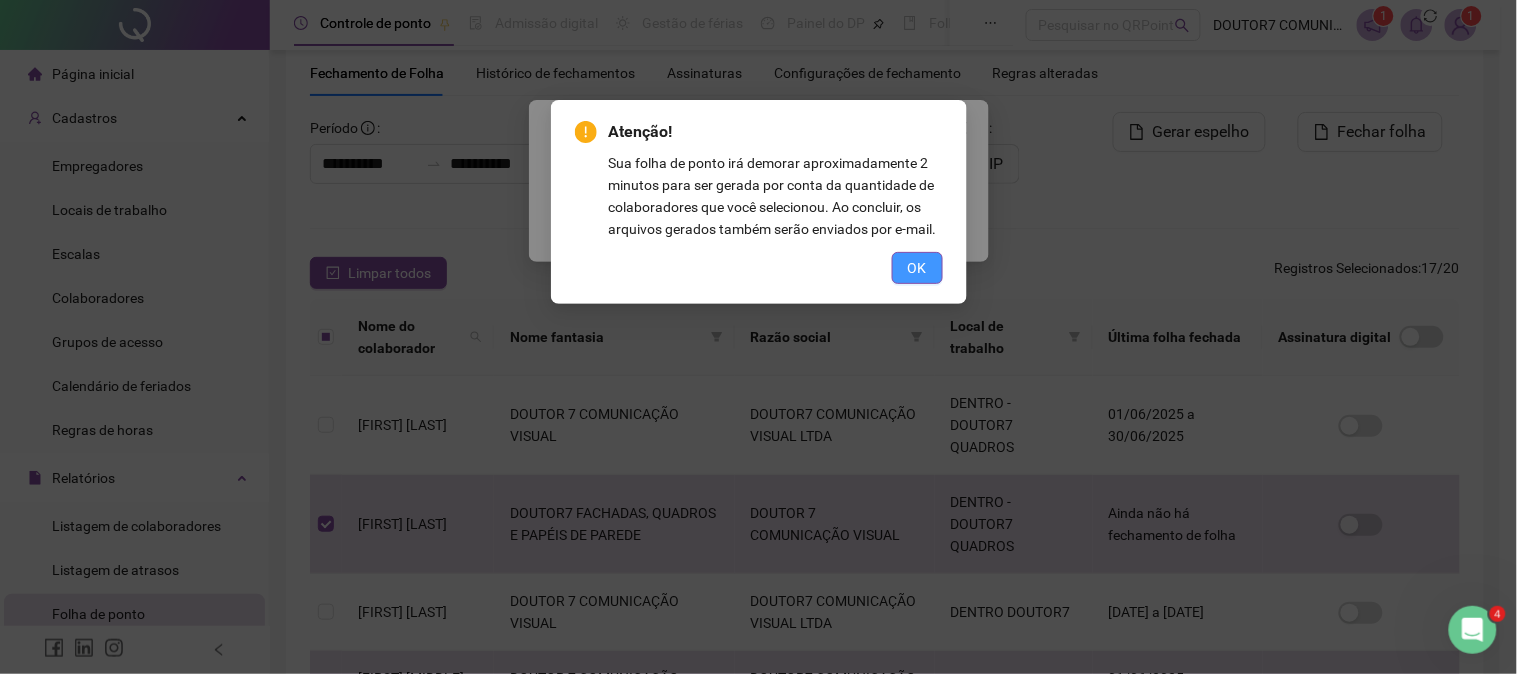 click on "OK" at bounding box center [917, 268] 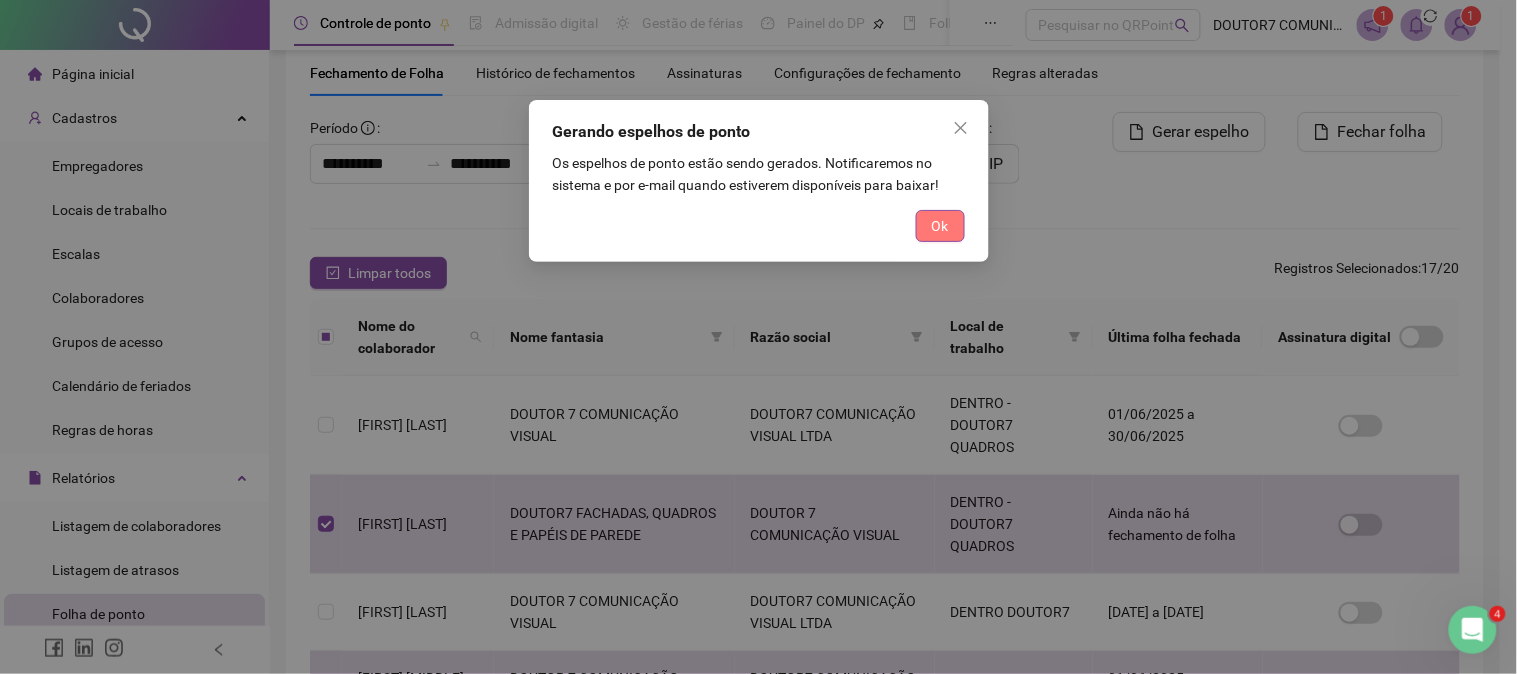 click on "Ok" at bounding box center [940, 226] 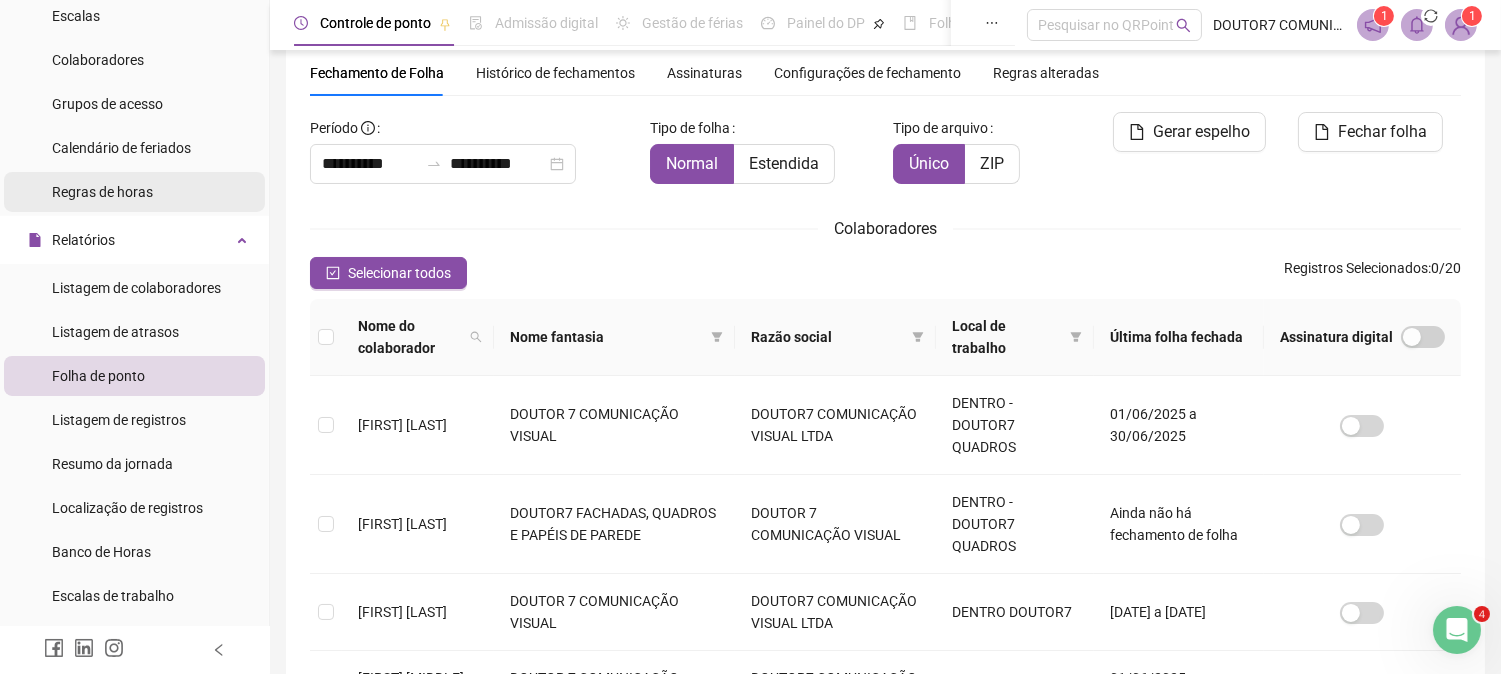 scroll, scrollTop: 111, scrollLeft: 0, axis: vertical 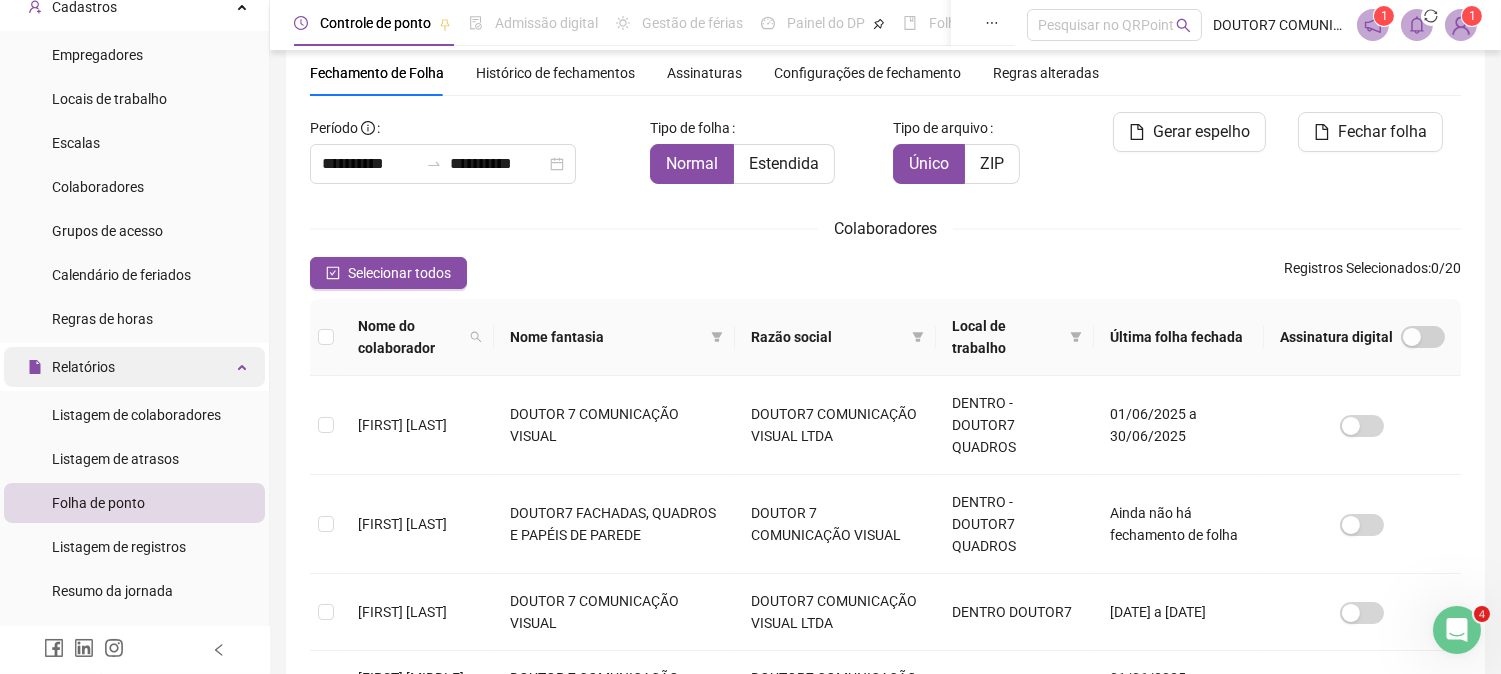 click on "Relatórios" at bounding box center (134, 367) 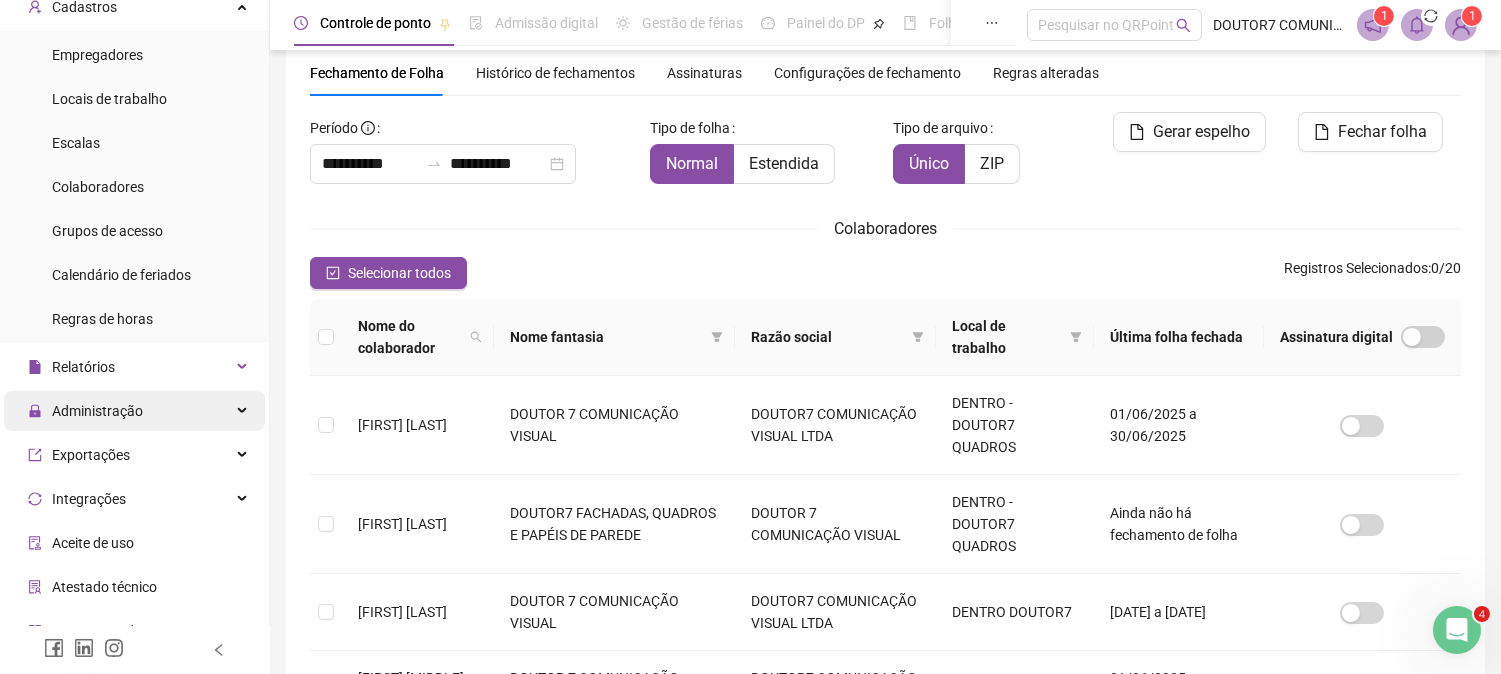 click on "Administração" at bounding box center [134, 411] 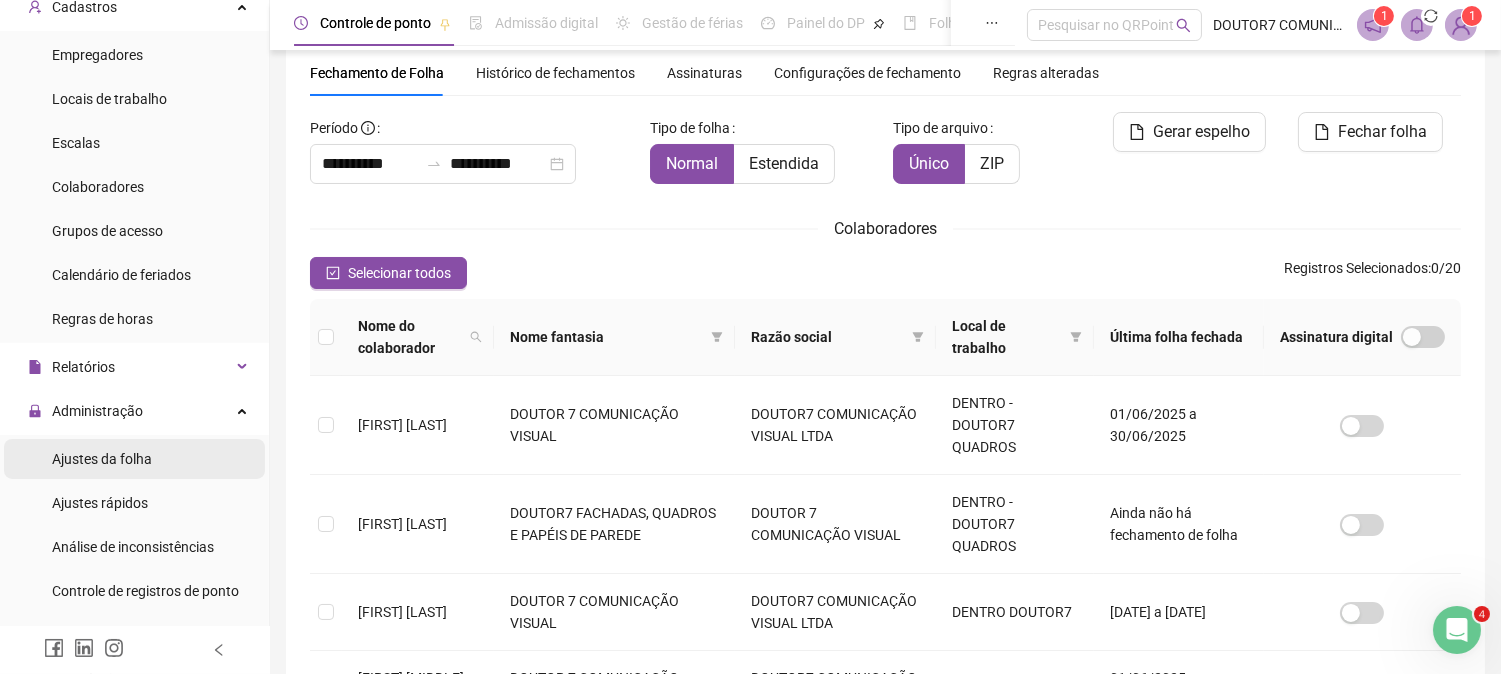 click on "Ajustes da folha" at bounding box center [134, 459] 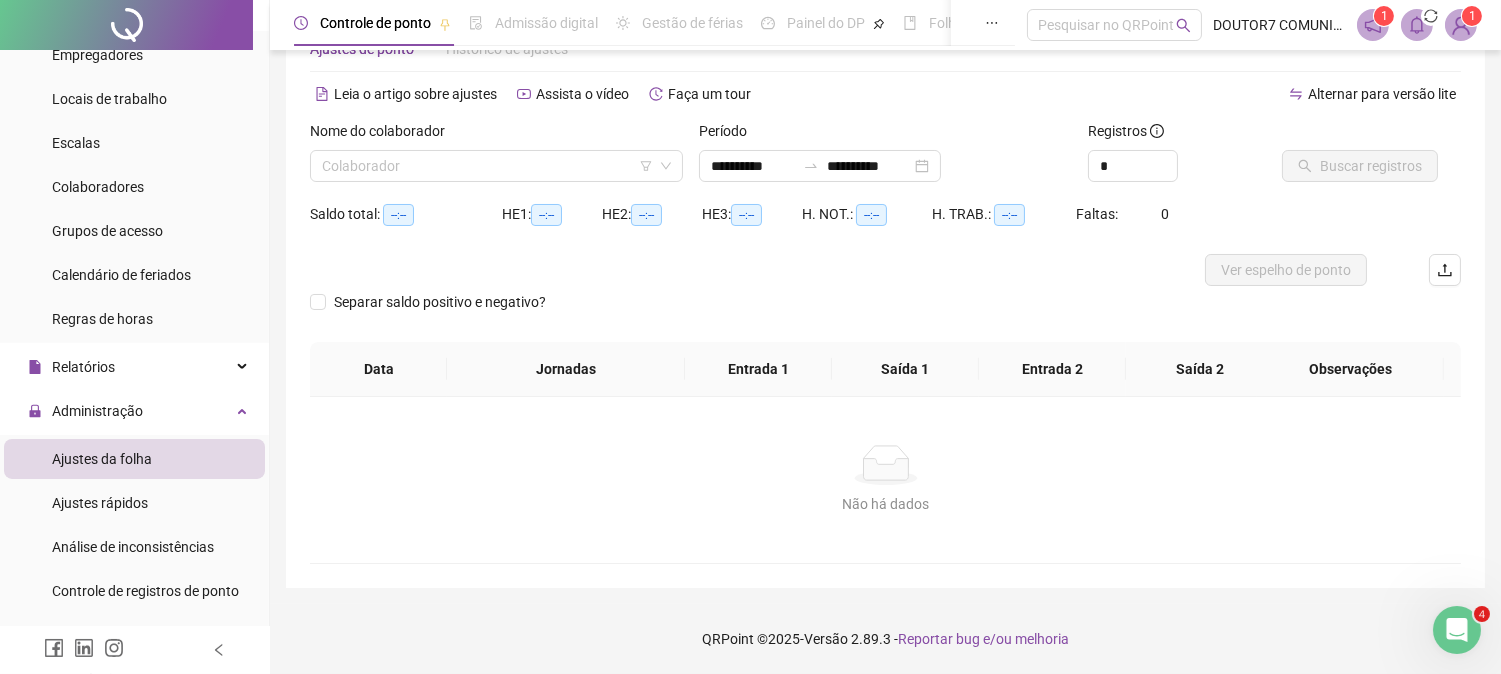 scroll, scrollTop: 63, scrollLeft: 0, axis: vertical 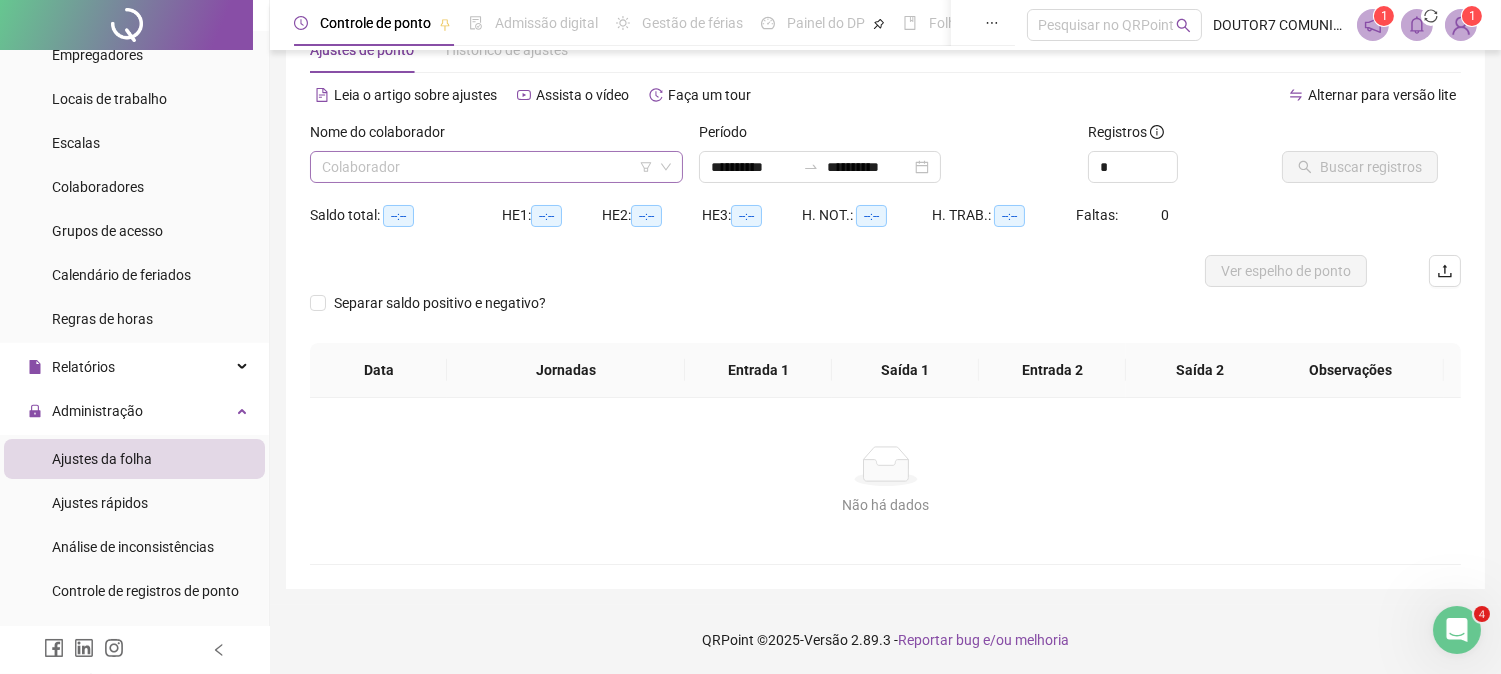 click at bounding box center (487, 167) 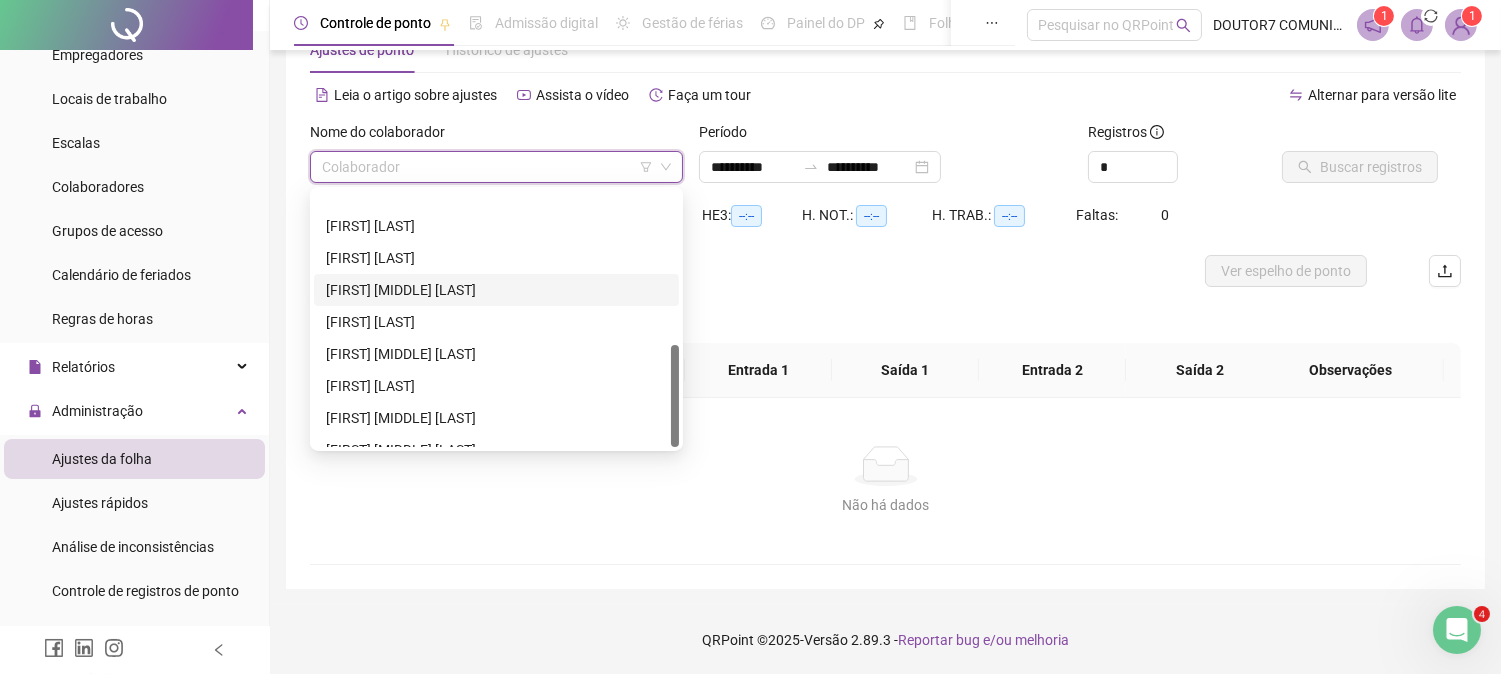 scroll, scrollTop: 384, scrollLeft: 0, axis: vertical 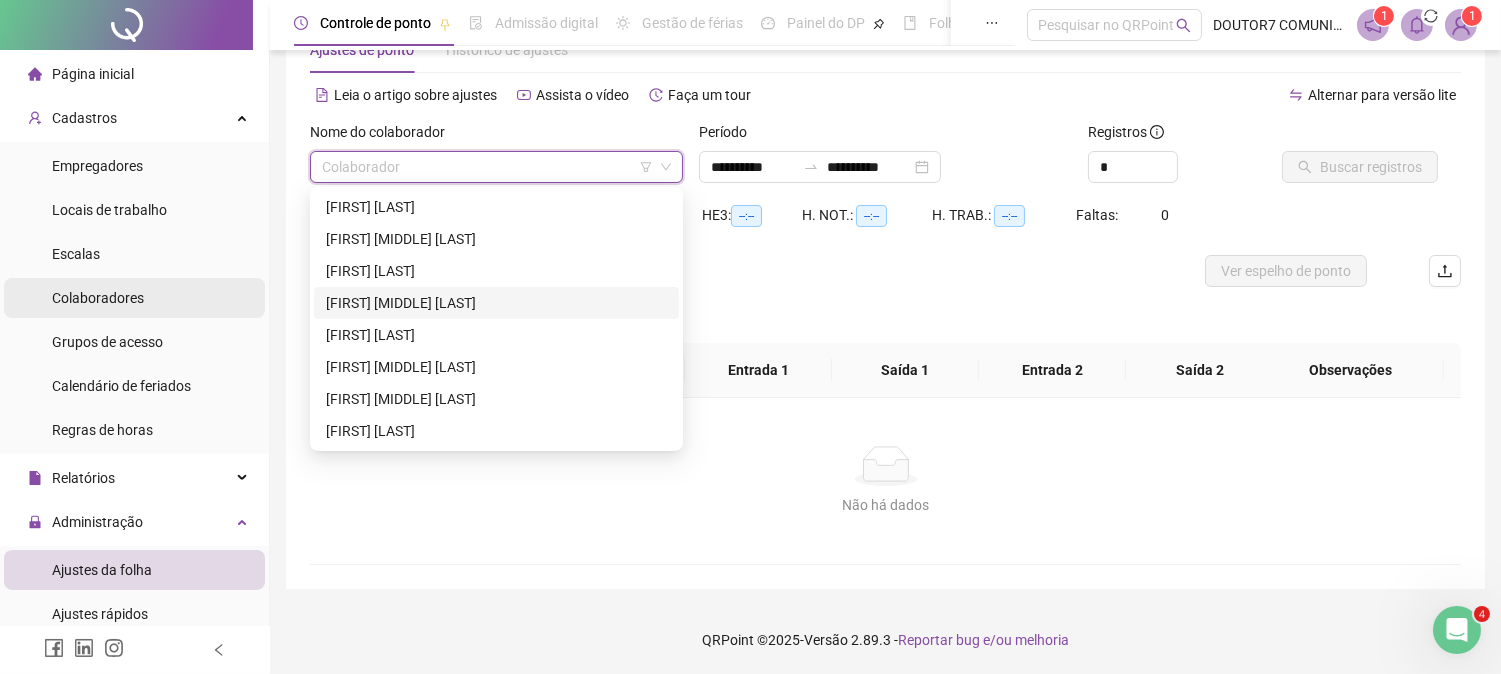 click on "Colaboradores" at bounding box center [134, 298] 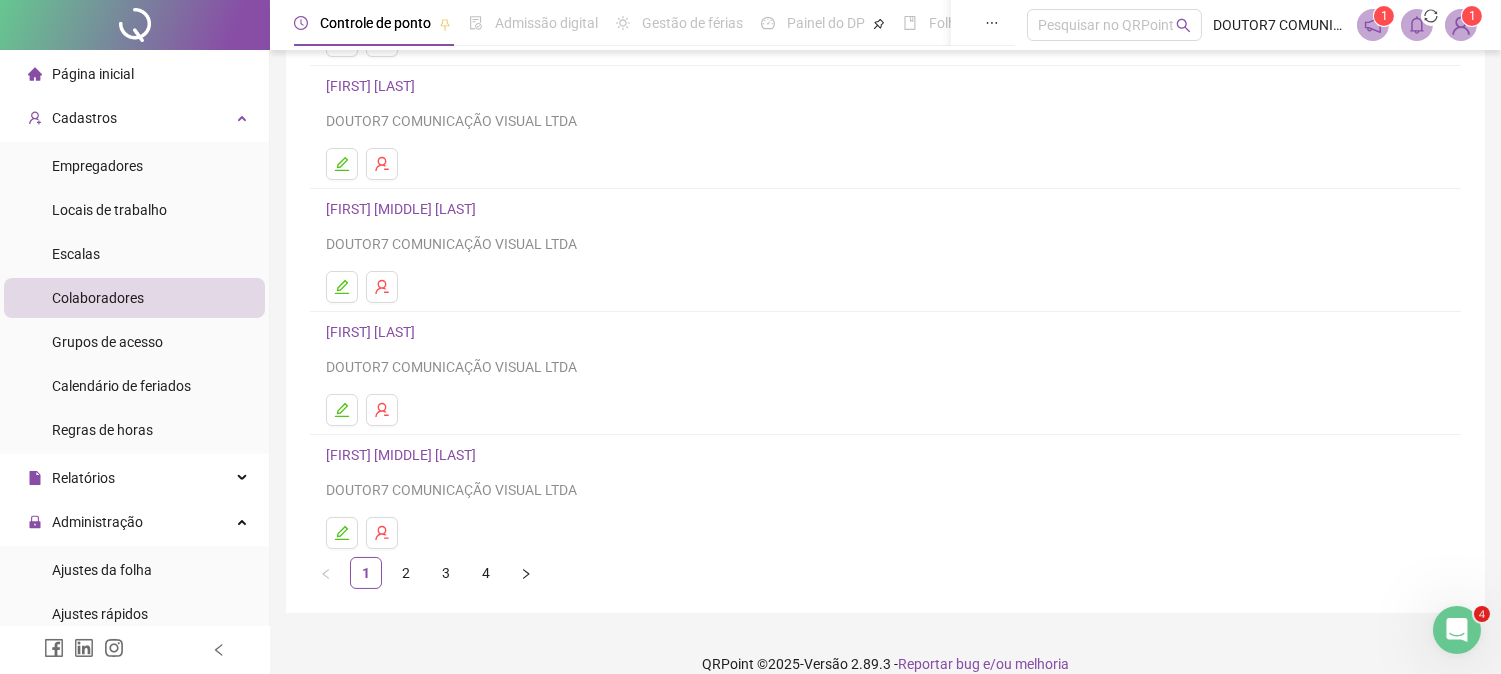 scroll, scrollTop: 293, scrollLeft: 0, axis: vertical 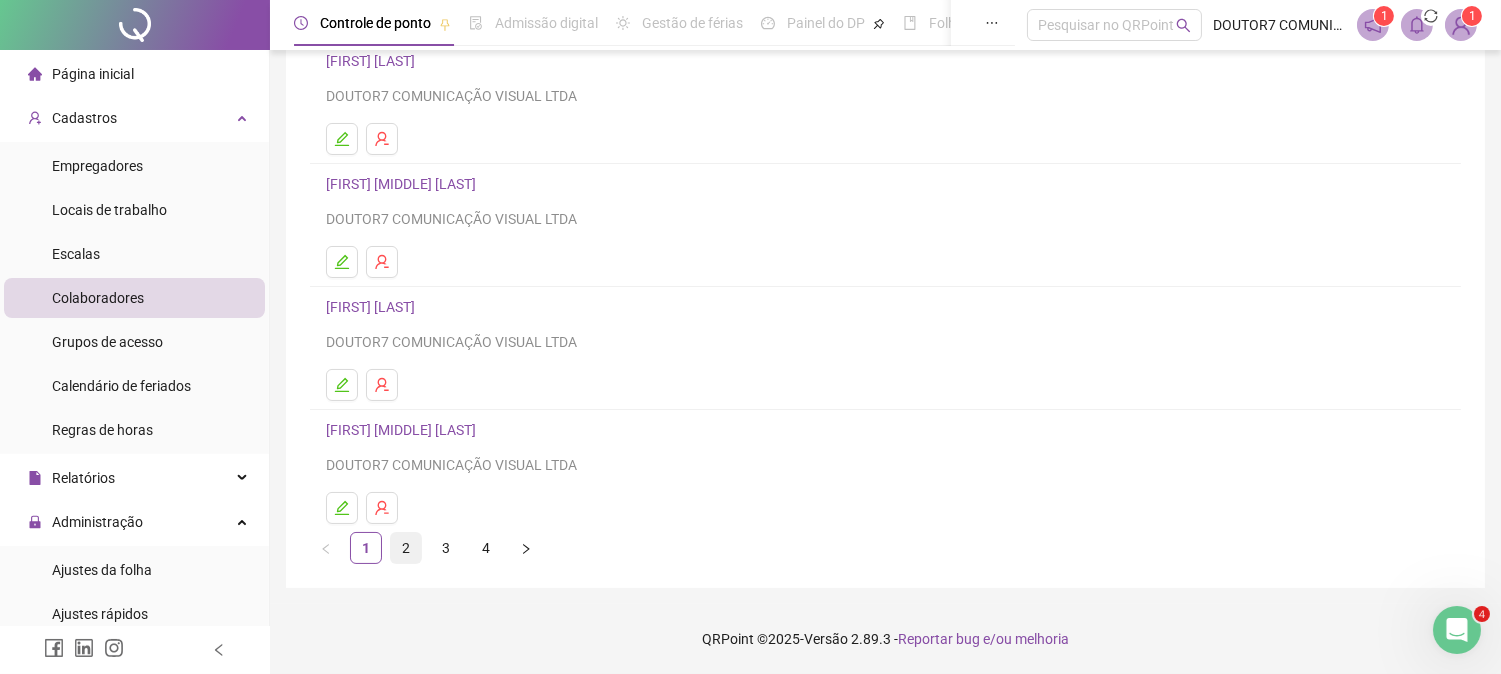 click on "2" at bounding box center (406, 548) 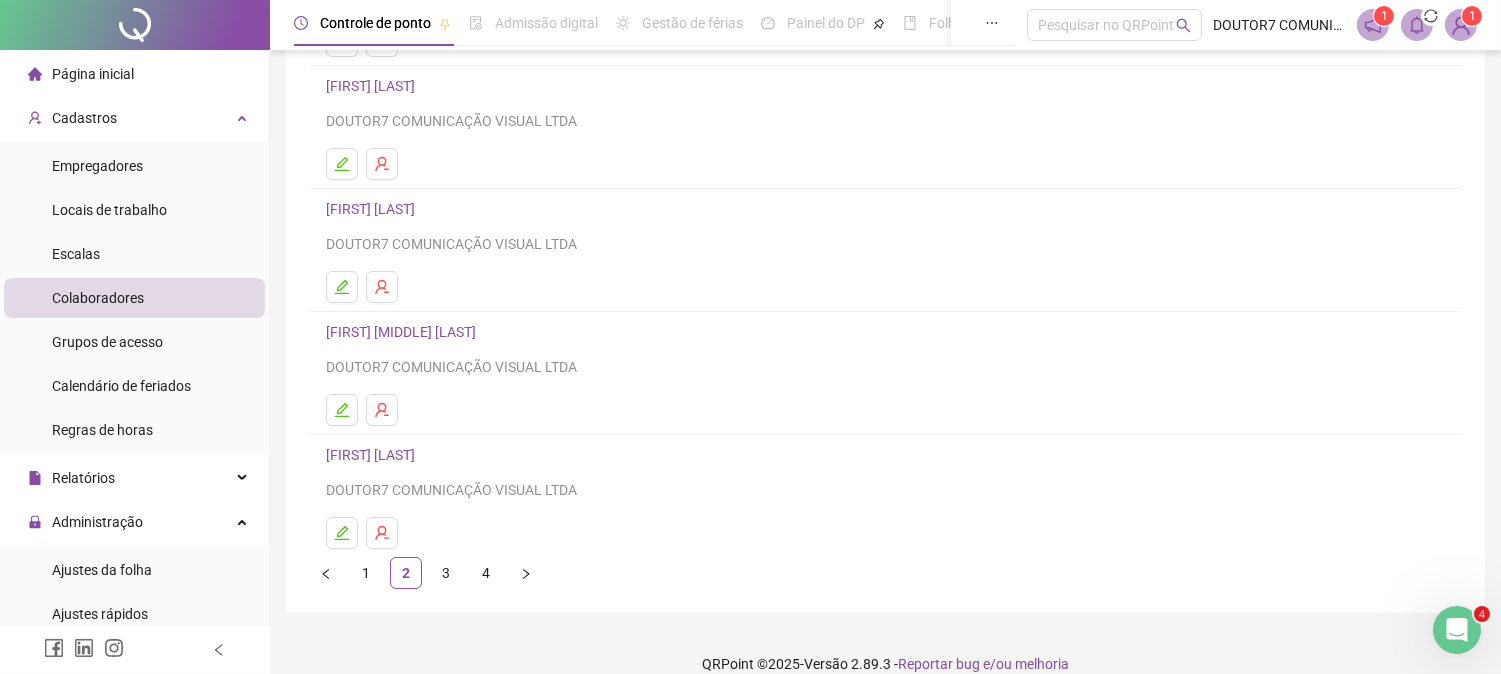 scroll, scrollTop: 293, scrollLeft: 0, axis: vertical 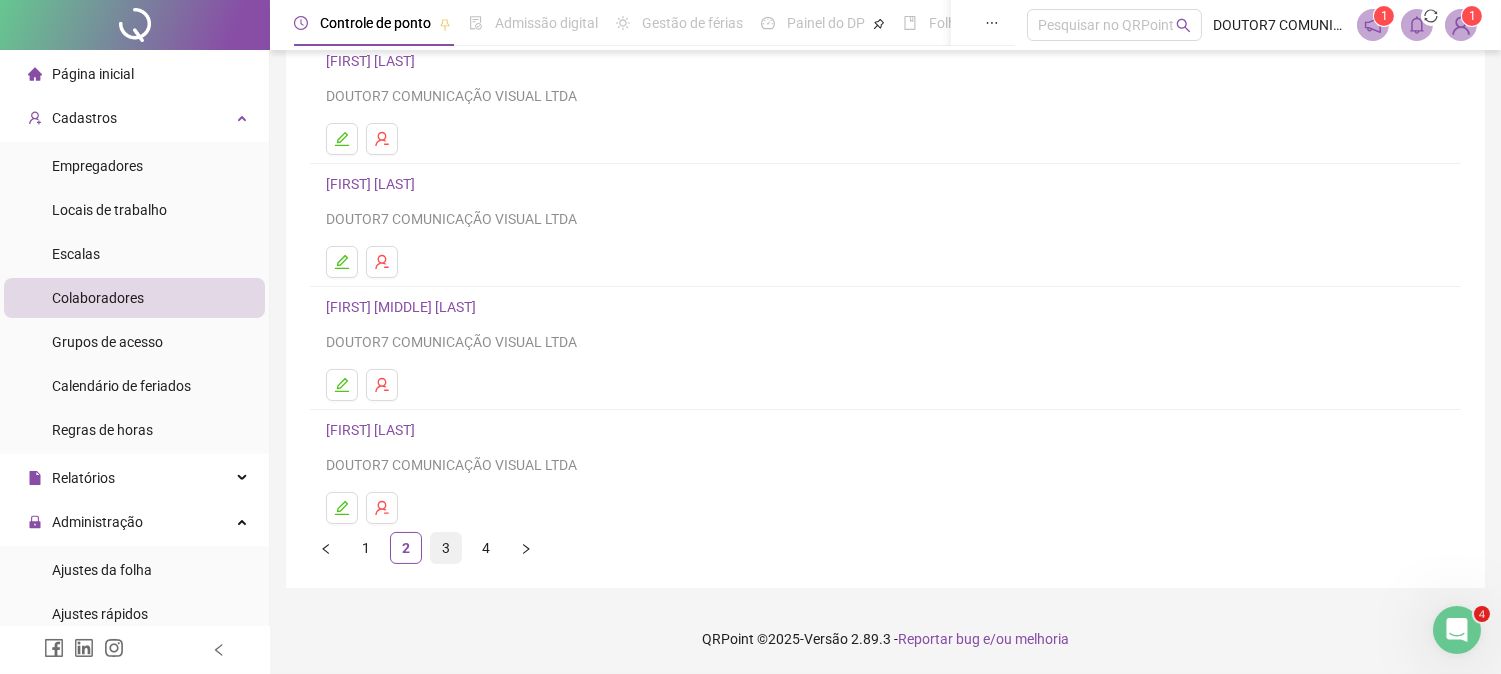 click on "3" at bounding box center (446, 548) 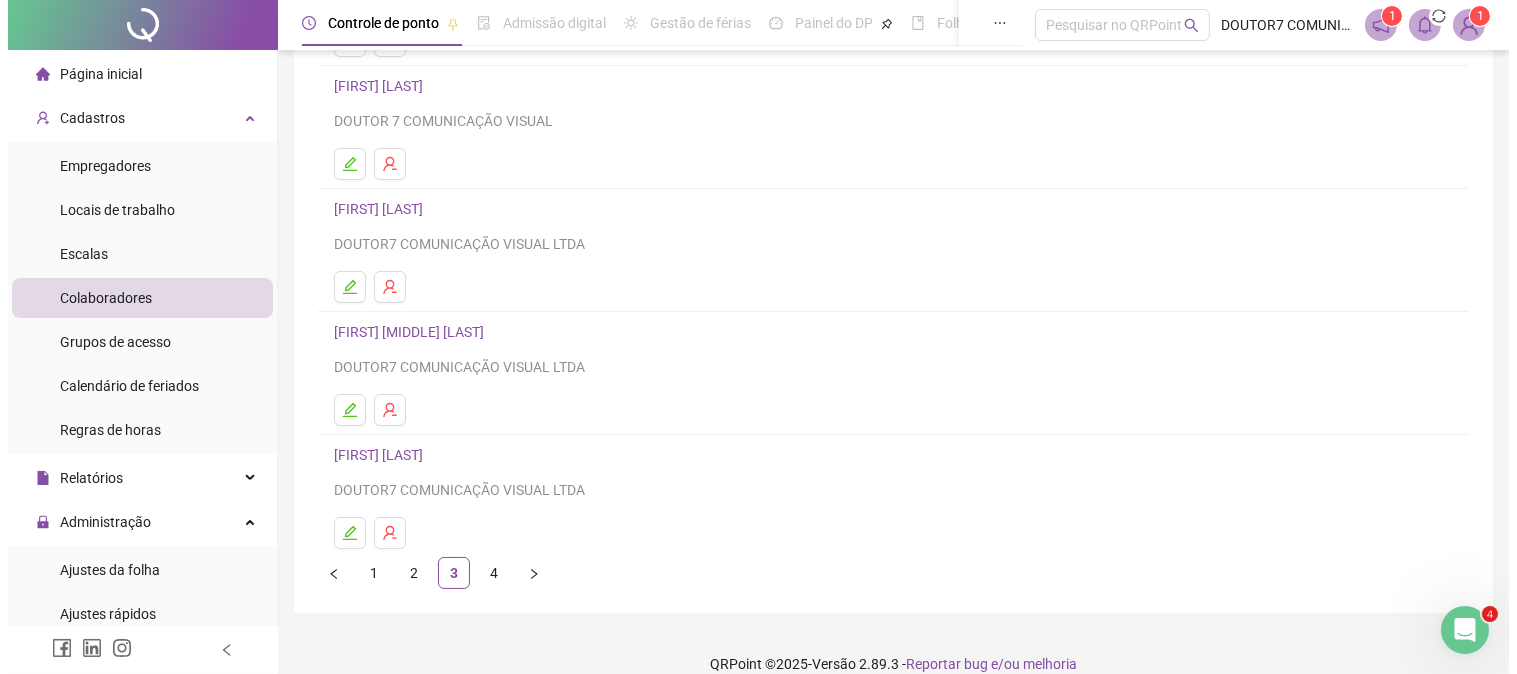 scroll, scrollTop: 293, scrollLeft: 0, axis: vertical 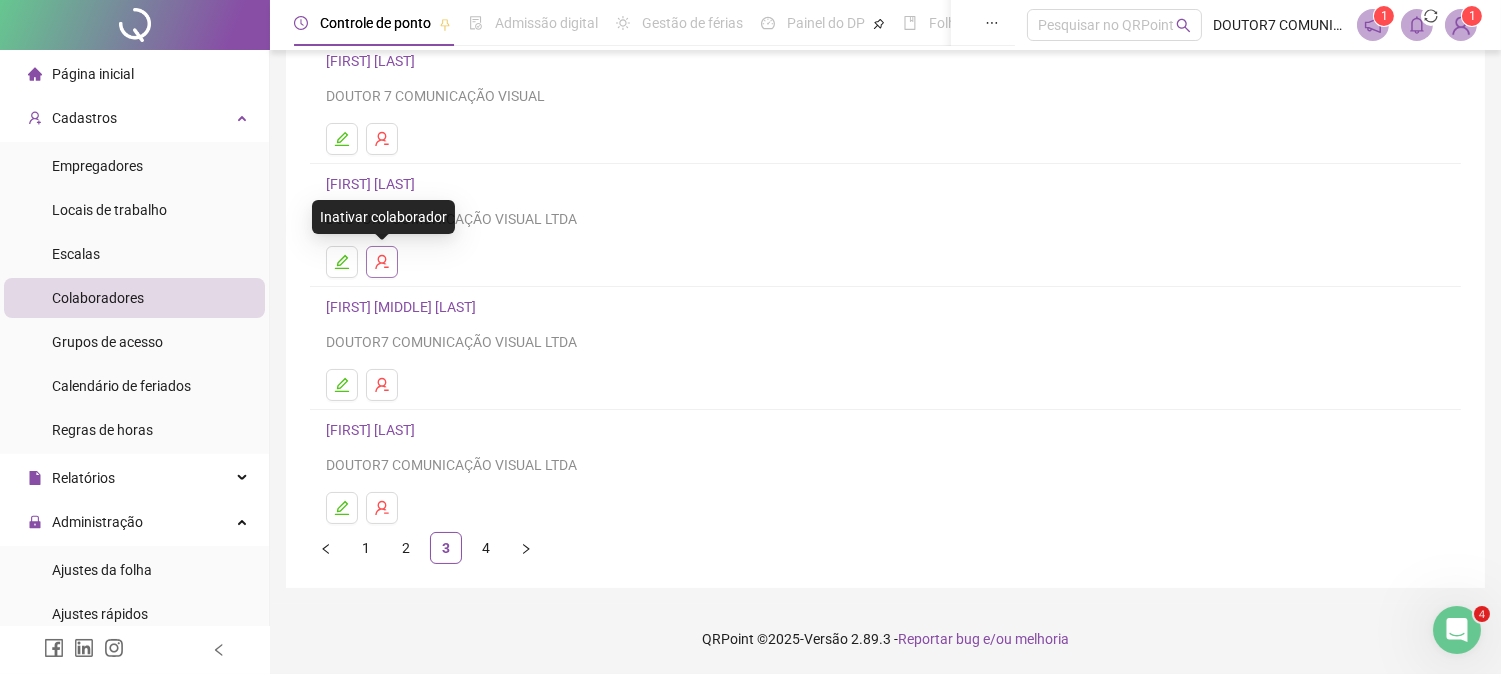 click 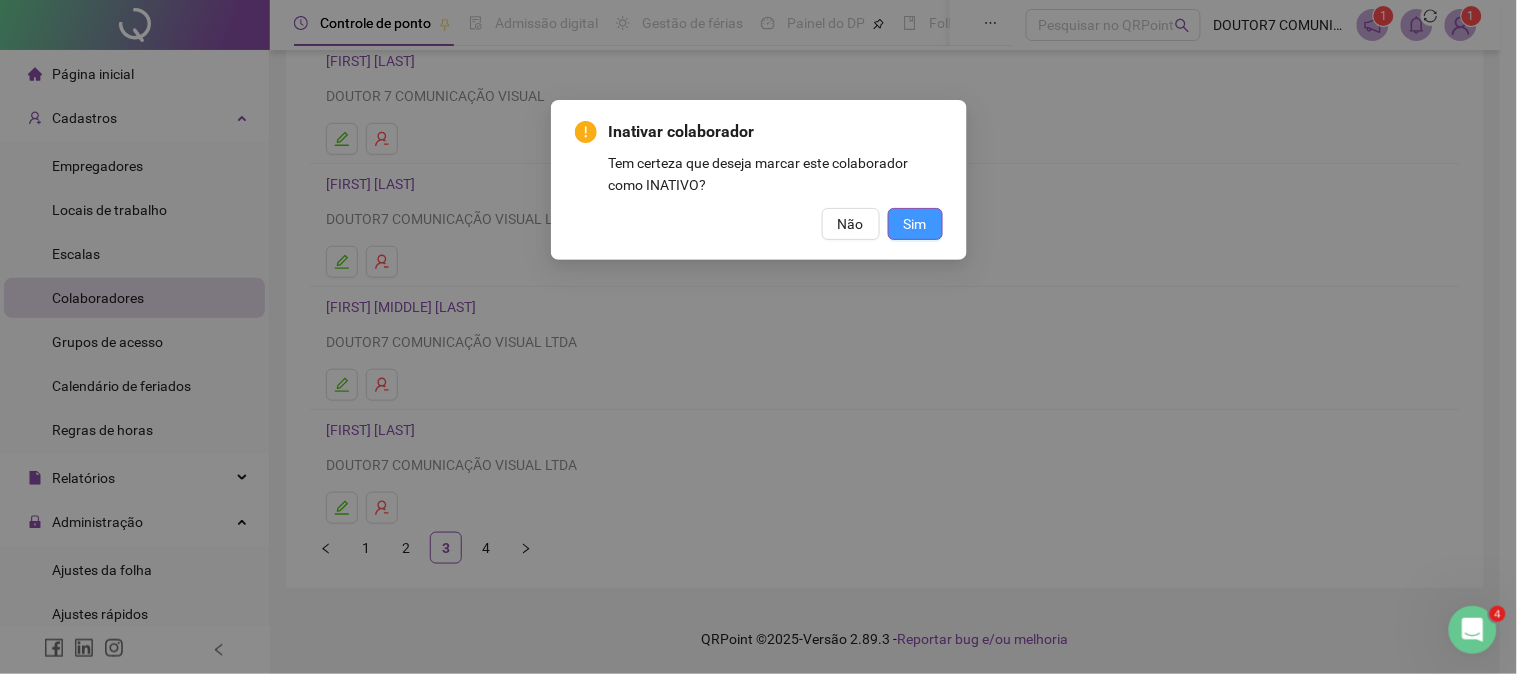 click on "Sim" at bounding box center [915, 224] 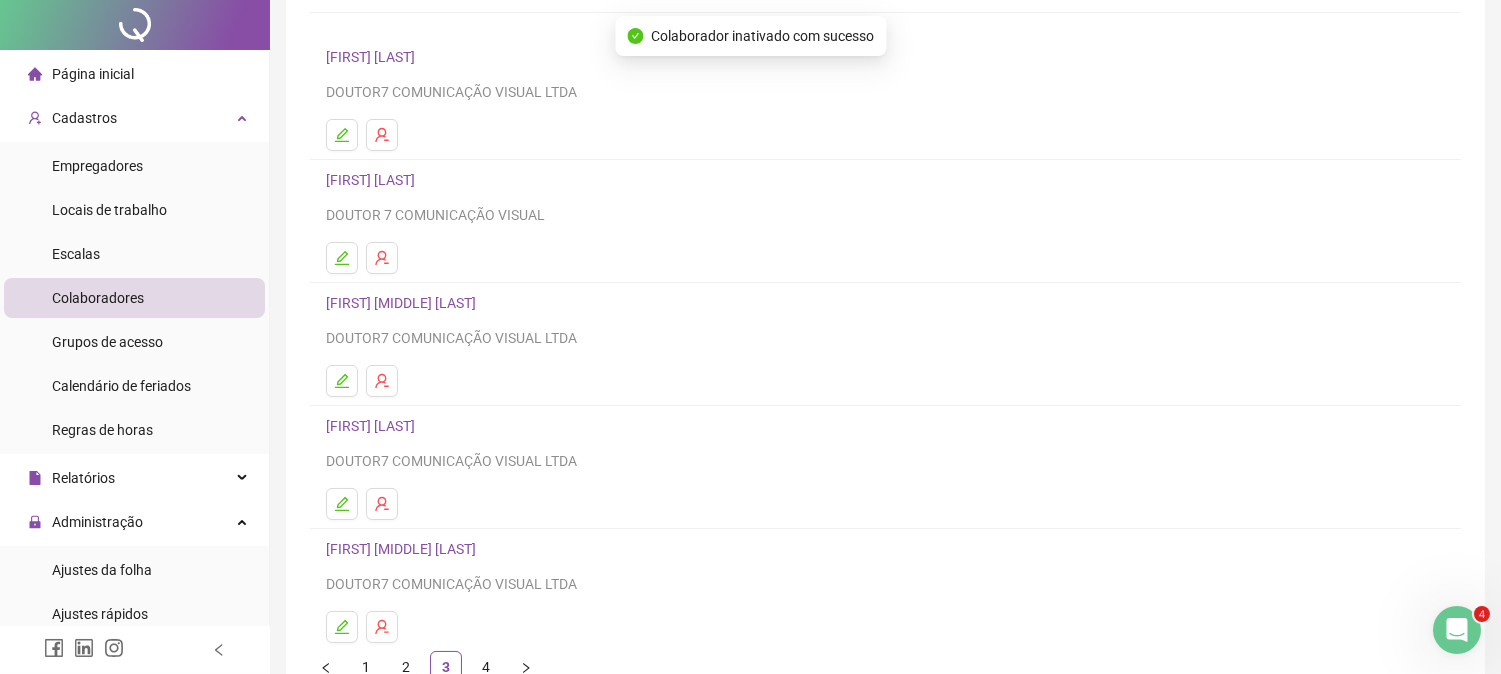 scroll, scrollTop: 293, scrollLeft: 0, axis: vertical 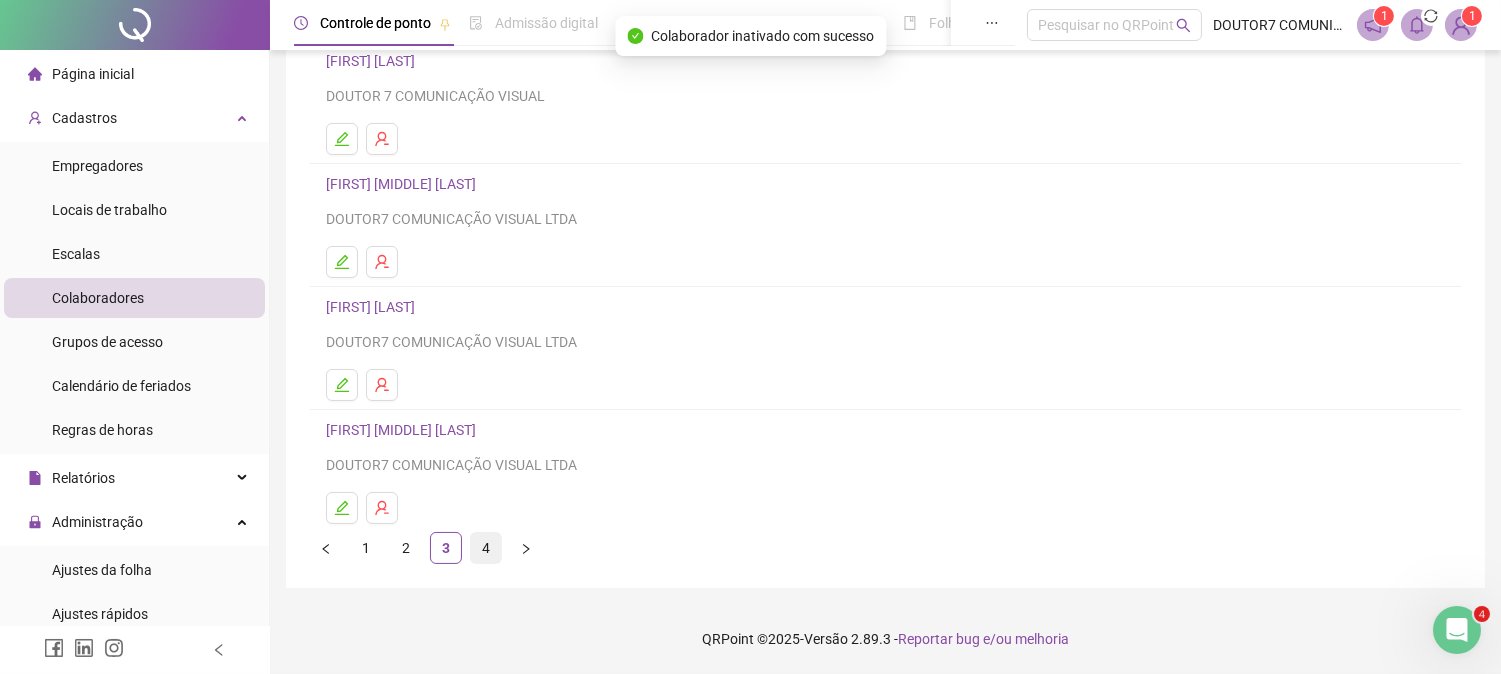 click on "4" at bounding box center (486, 548) 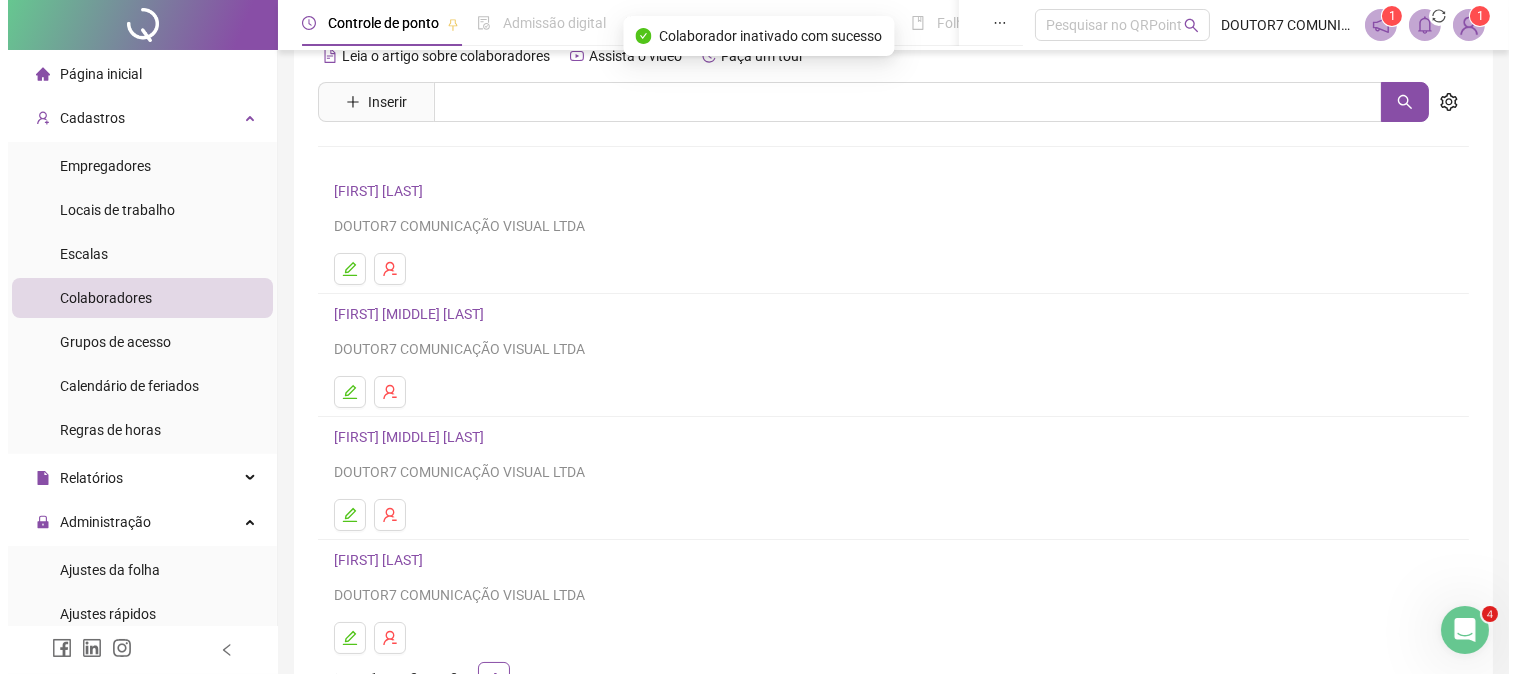scroll, scrollTop: 111, scrollLeft: 0, axis: vertical 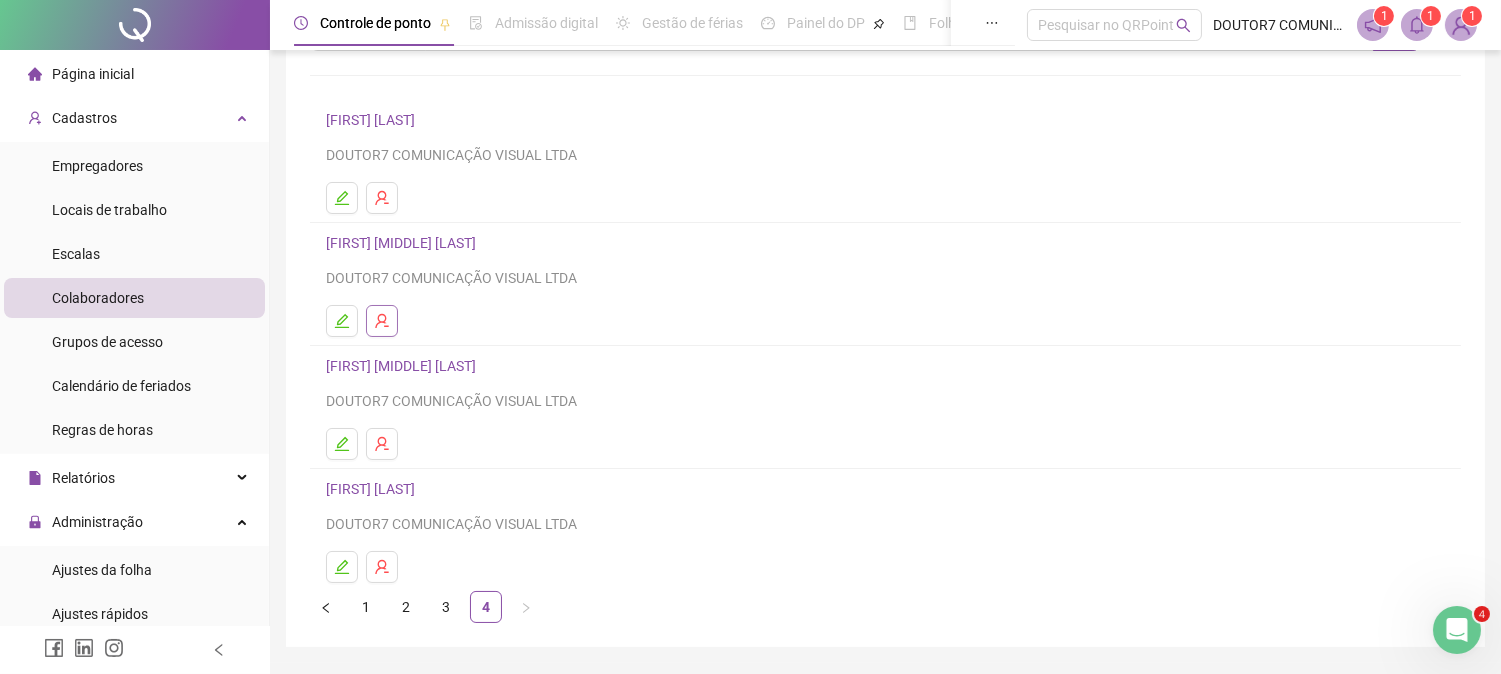 click 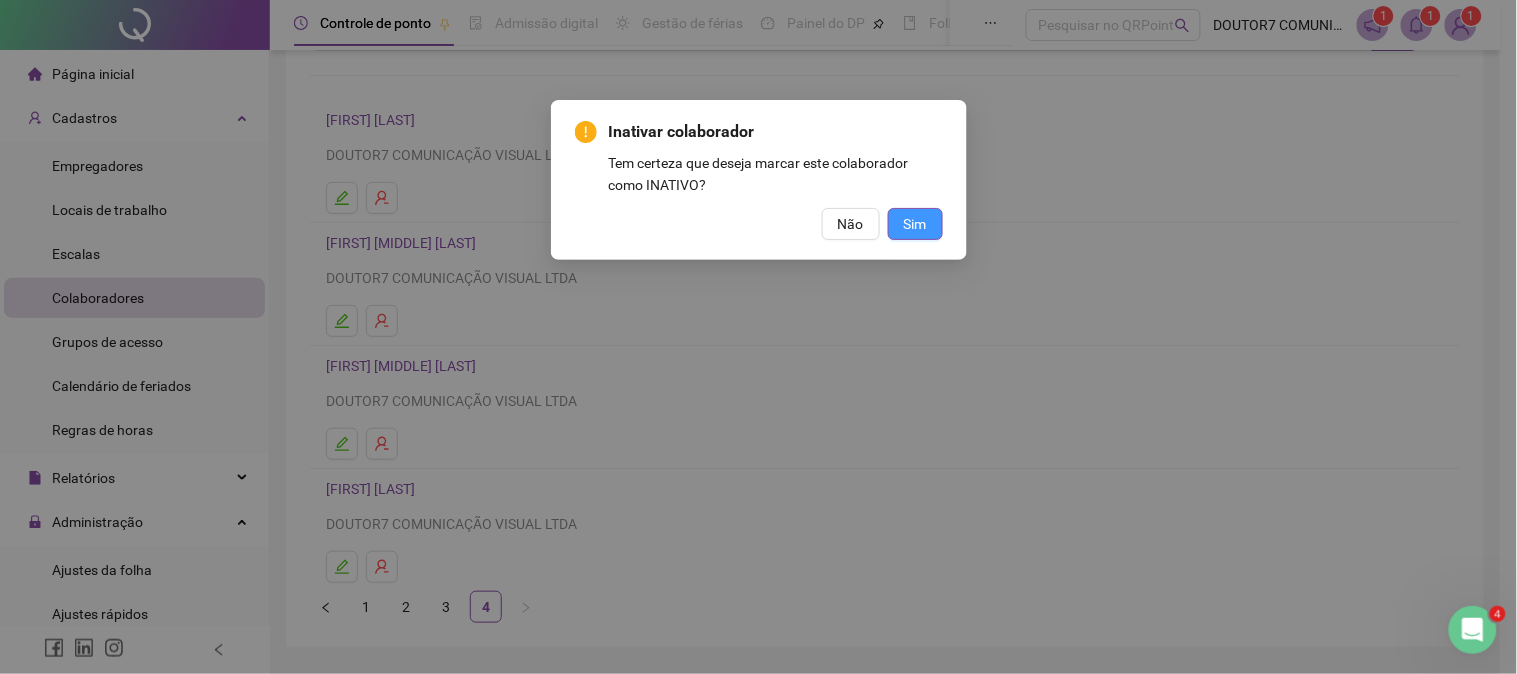 click on "Sim" at bounding box center [915, 224] 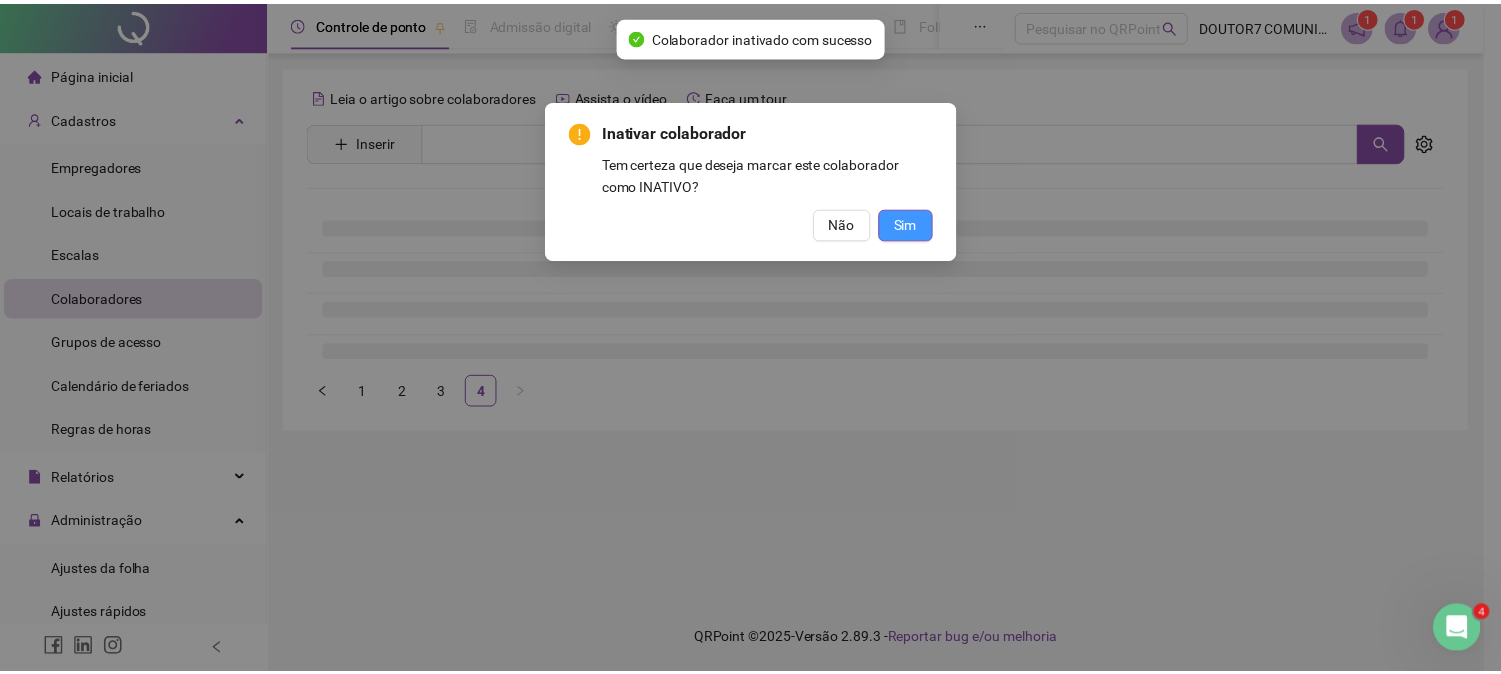 scroll, scrollTop: 0, scrollLeft: 0, axis: both 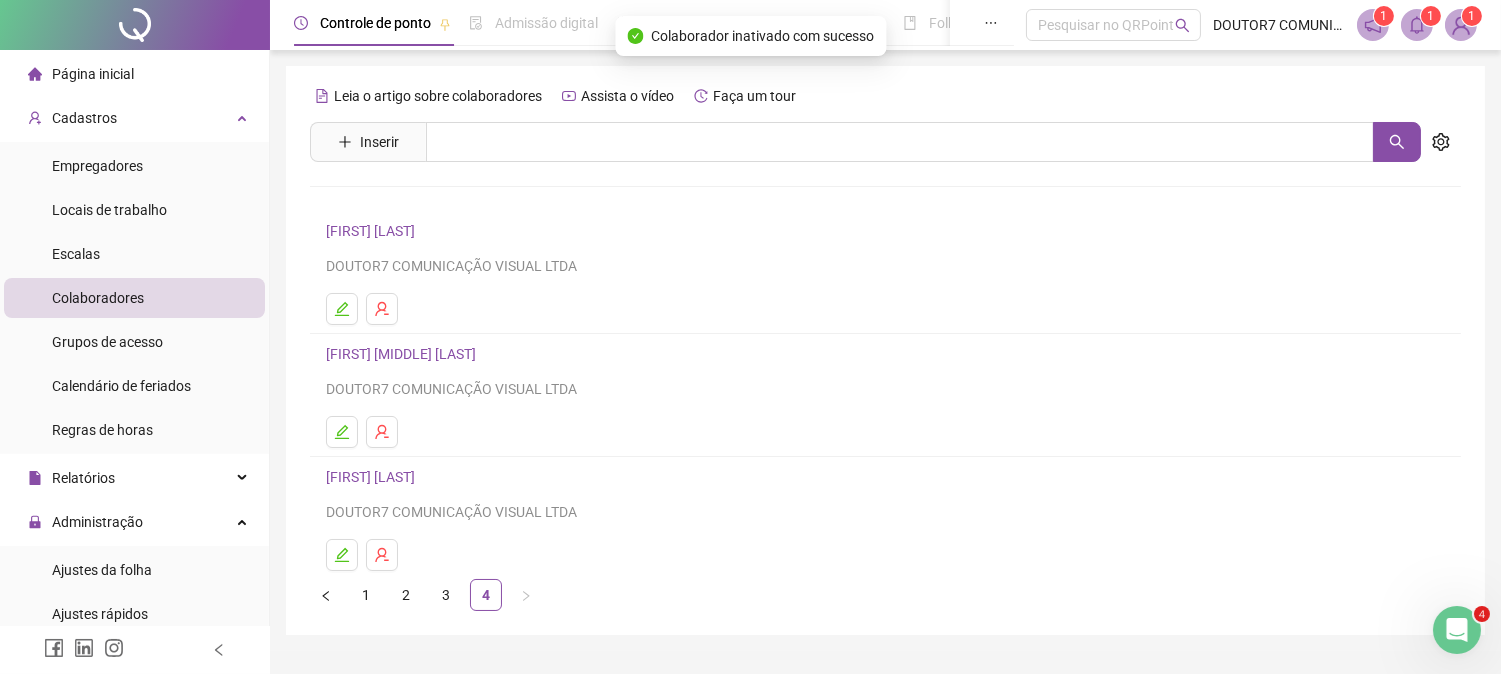 click 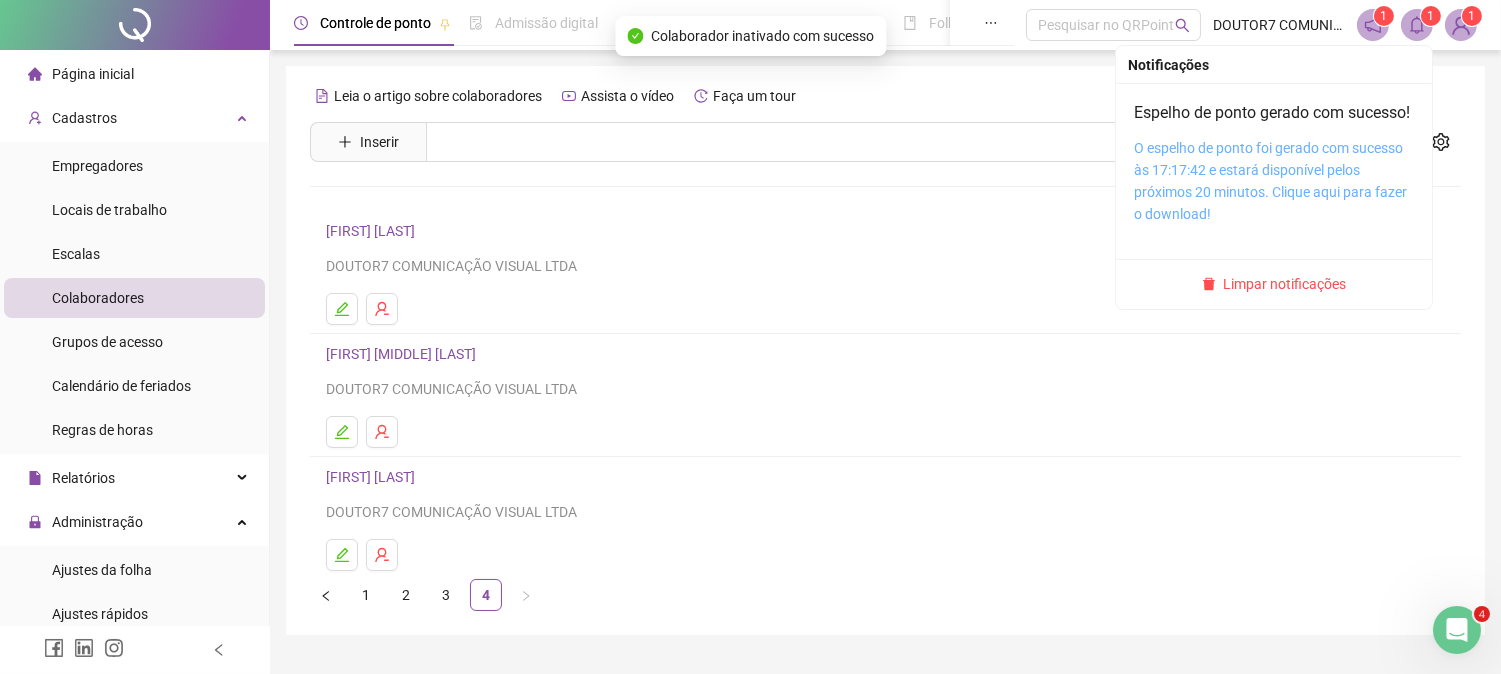 click on "O espelho de ponto foi gerado com sucesso às 17:17:42 e estará disponível pelos próximos 20 minutos.
Clique aqui para fazer o download!" at bounding box center [1270, 181] 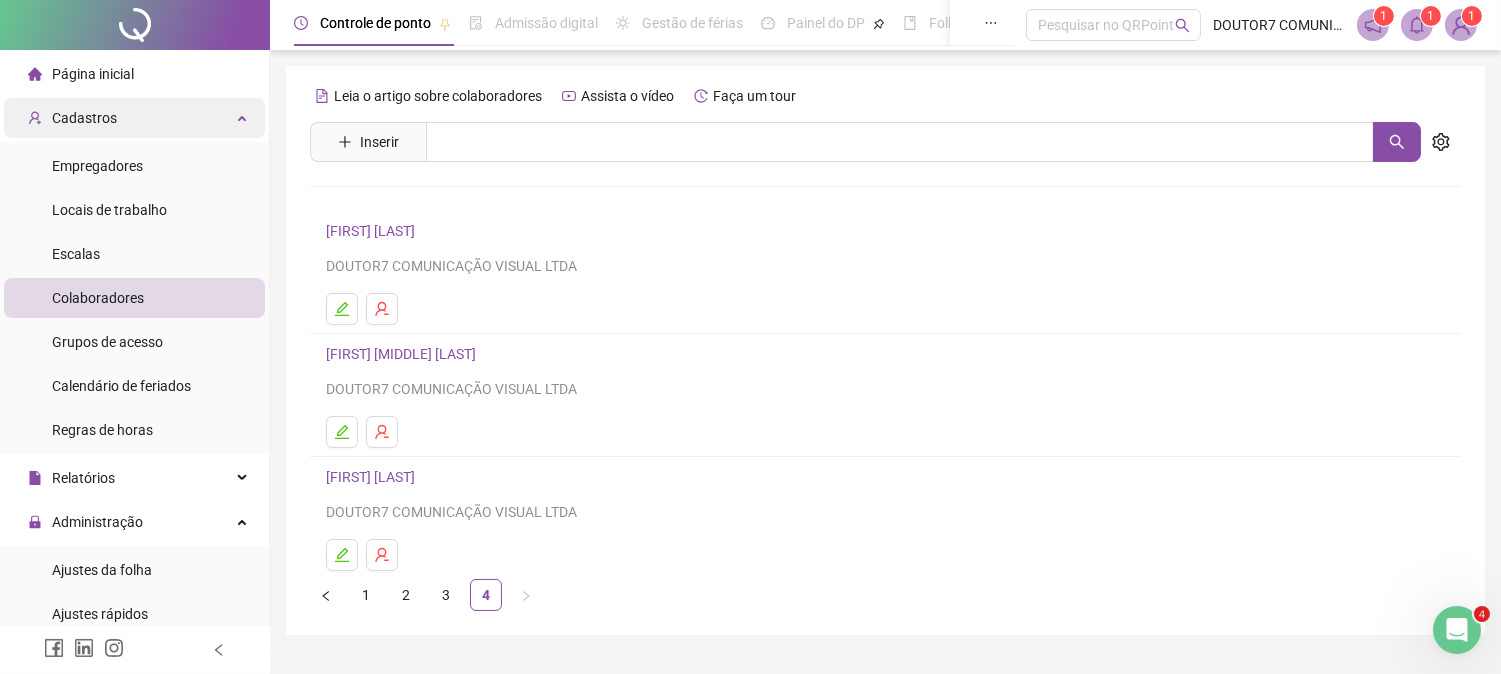 click on "Cadastros" at bounding box center (134, 118) 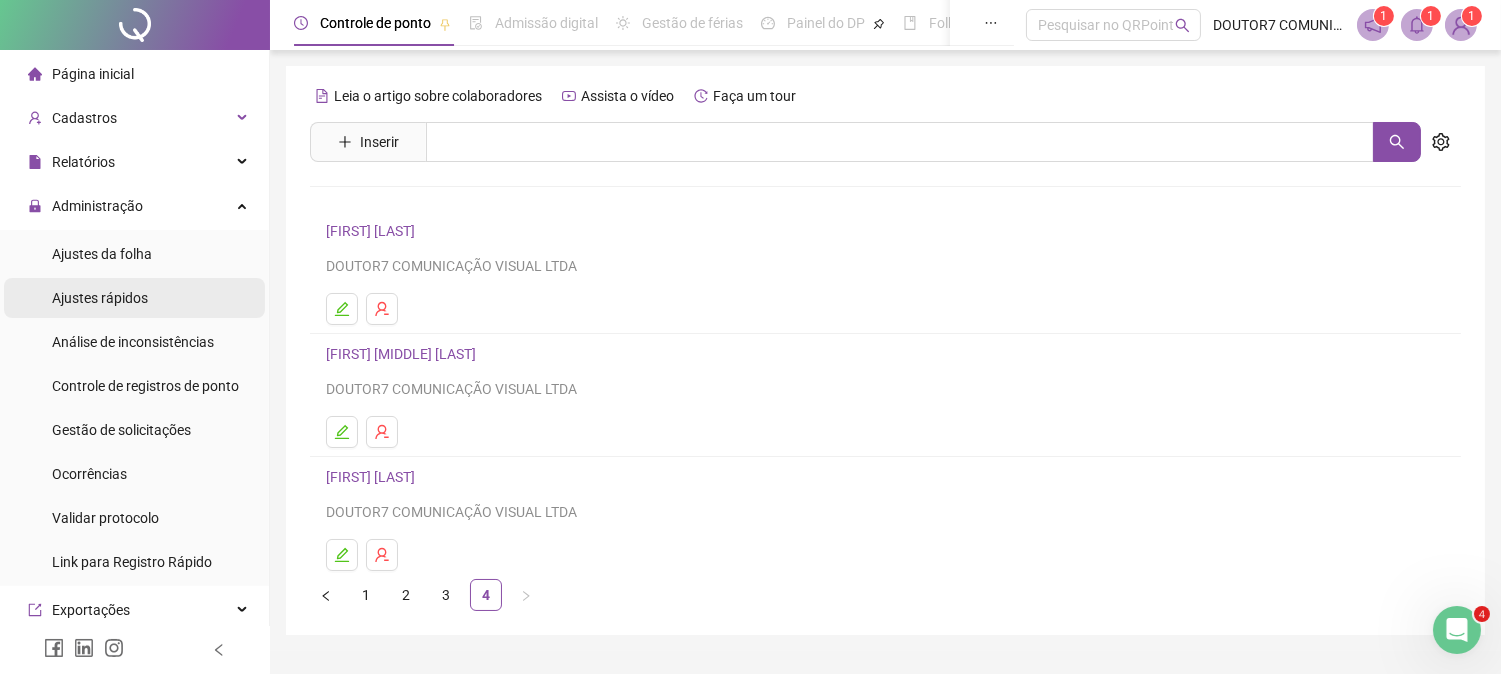 click on "Ajustes rápidos" at bounding box center [100, 298] 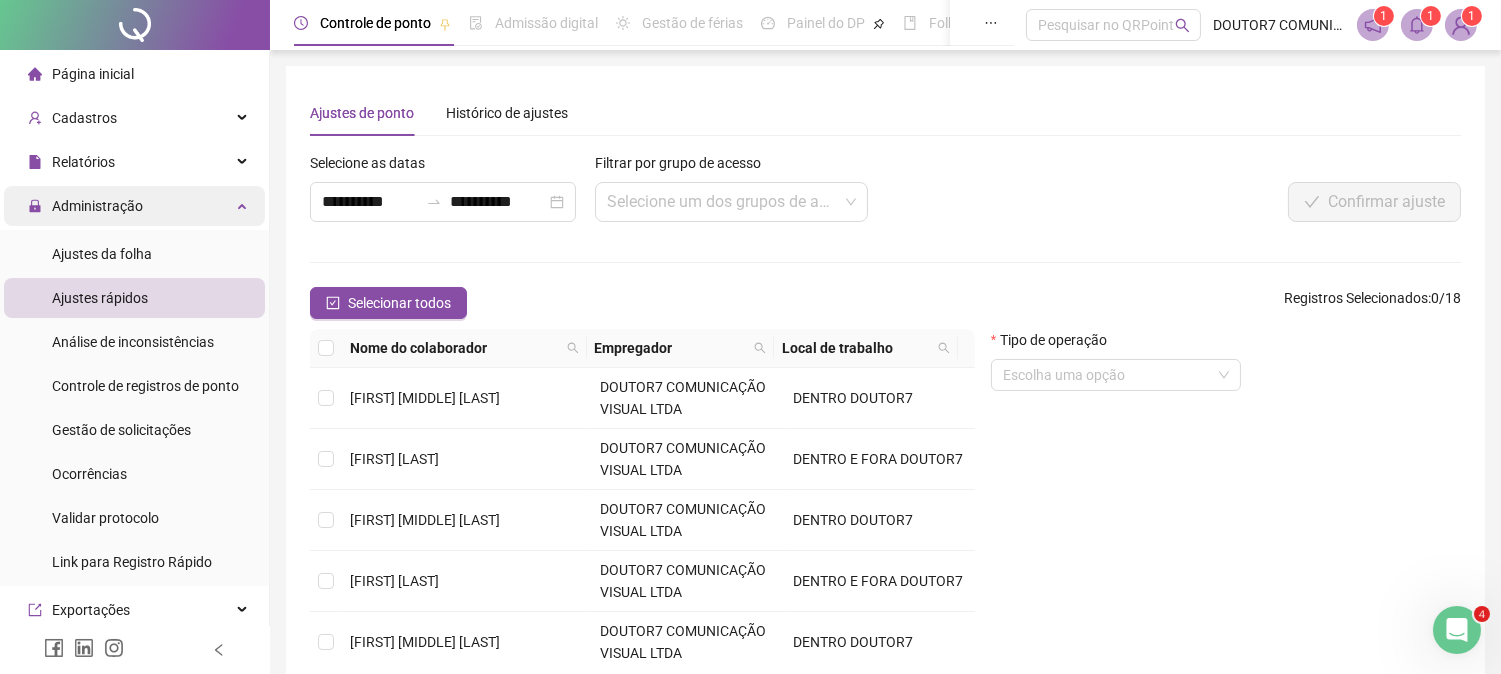 click on "Administração" at bounding box center (134, 206) 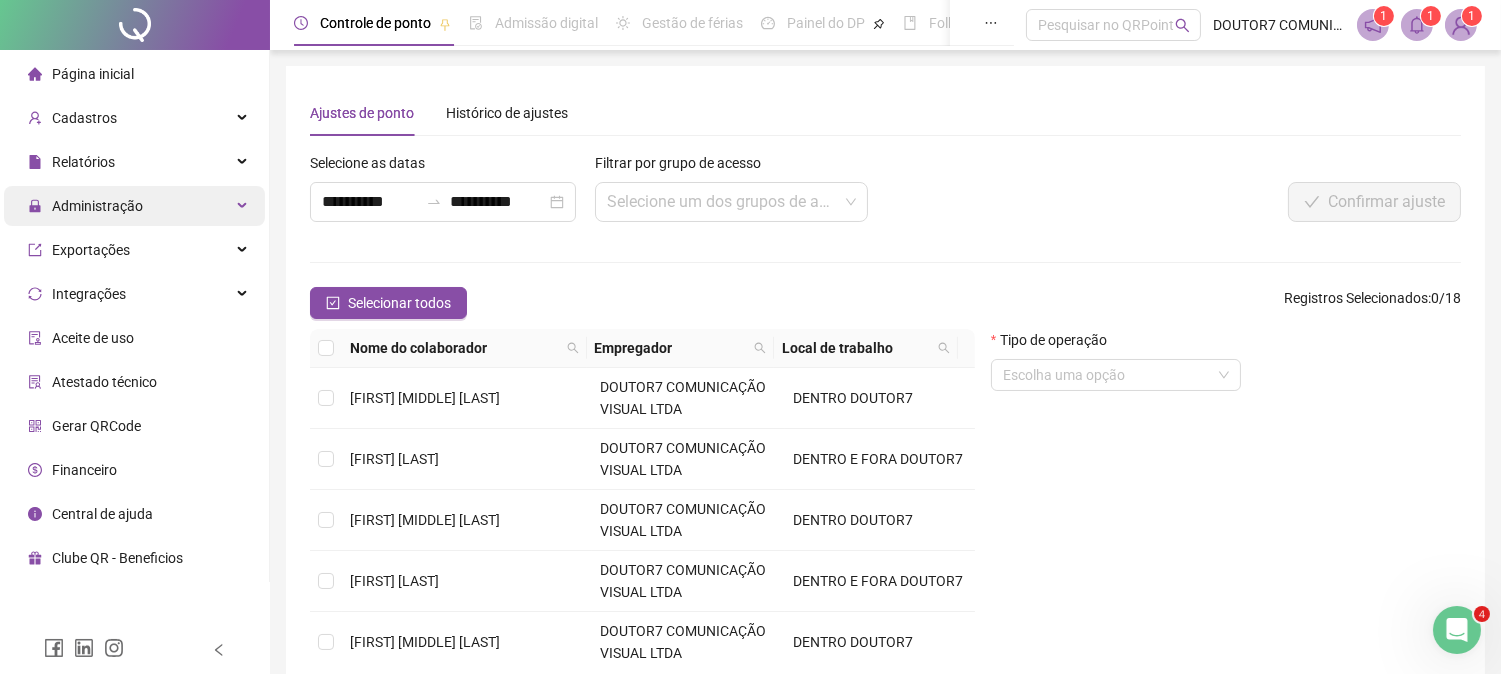click on "Administração" at bounding box center (134, 206) 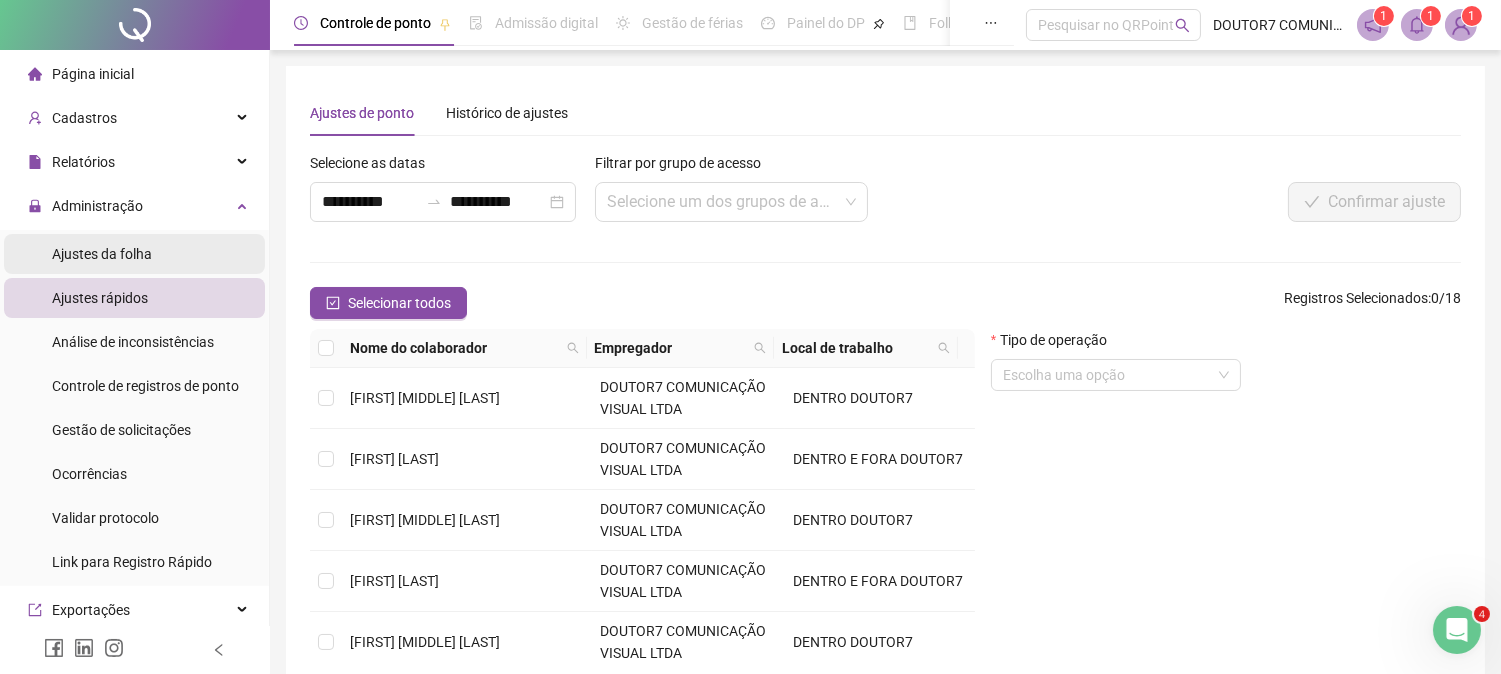 click on "Ajustes da folha" at bounding box center (134, 254) 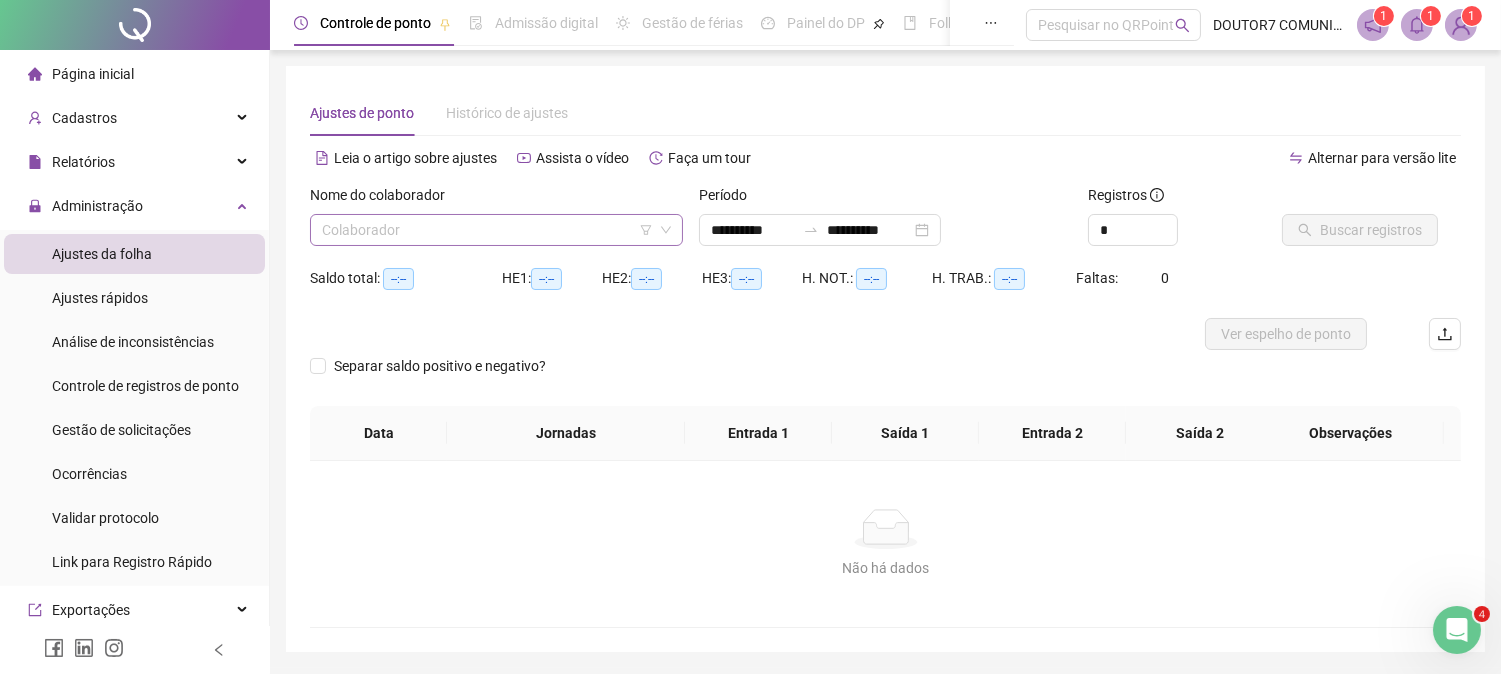 drag, startPoint x: 490, startPoint y: 231, endPoint x: 497, endPoint y: 243, distance: 13.892444 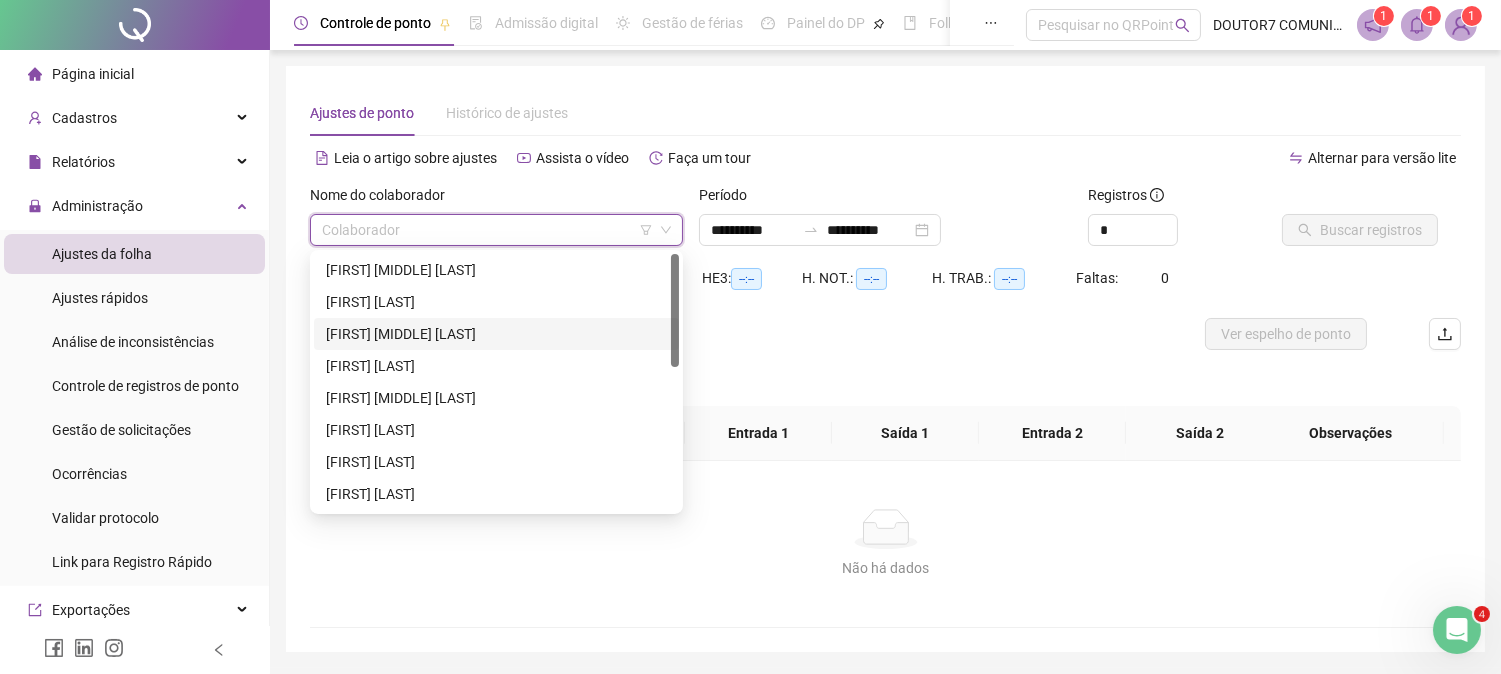 click on "ANTONIO LEIRTON FERREIRA DE LIMA" at bounding box center (496, 334) 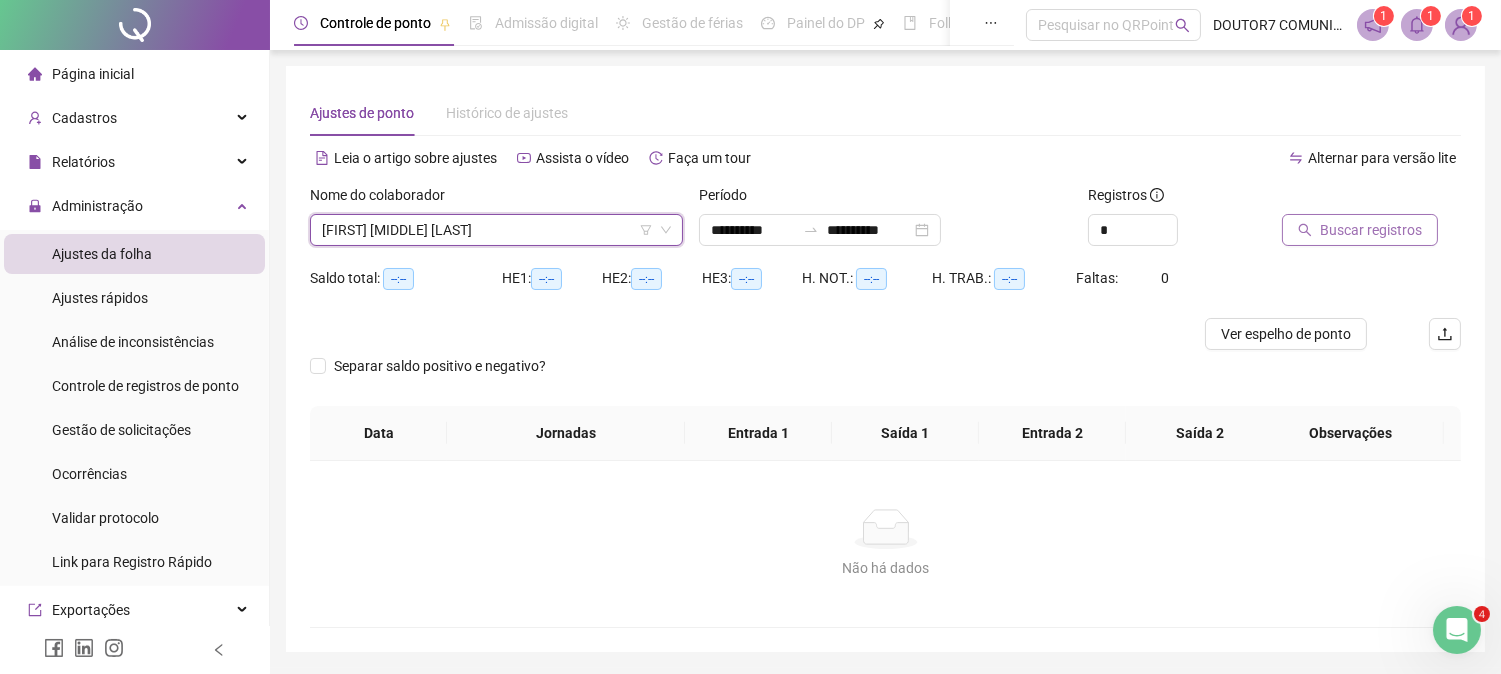 click on "Buscar registros" at bounding box center [1371, 230] 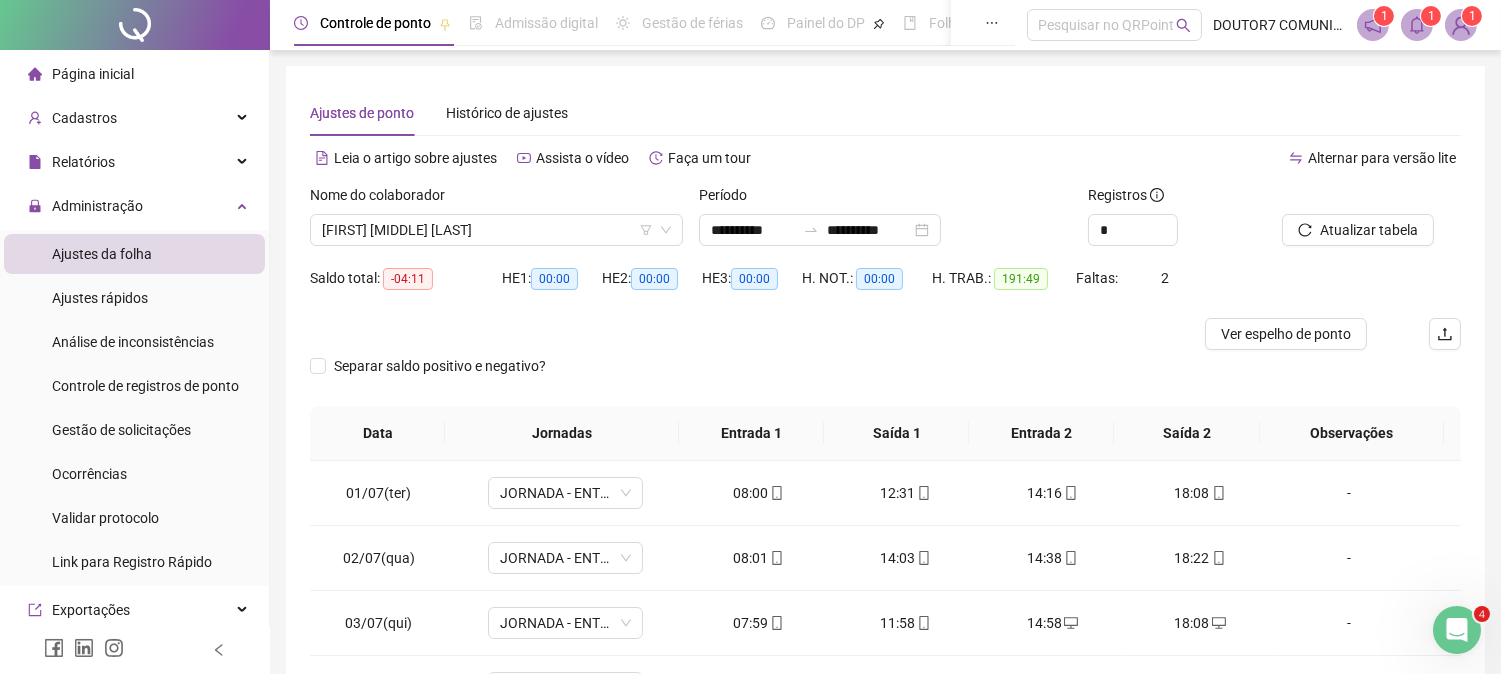 scroll, scrollTop: 323, scrollLeft: 0, axis: vertical 